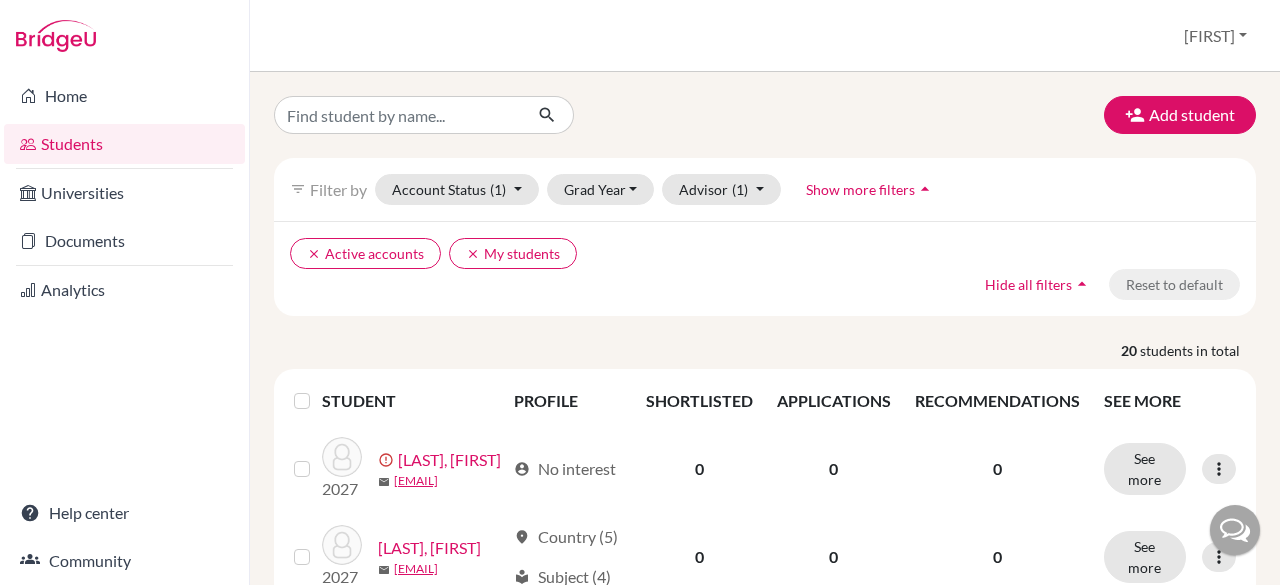 click on "Add student" at bounding box center (1180, 115) 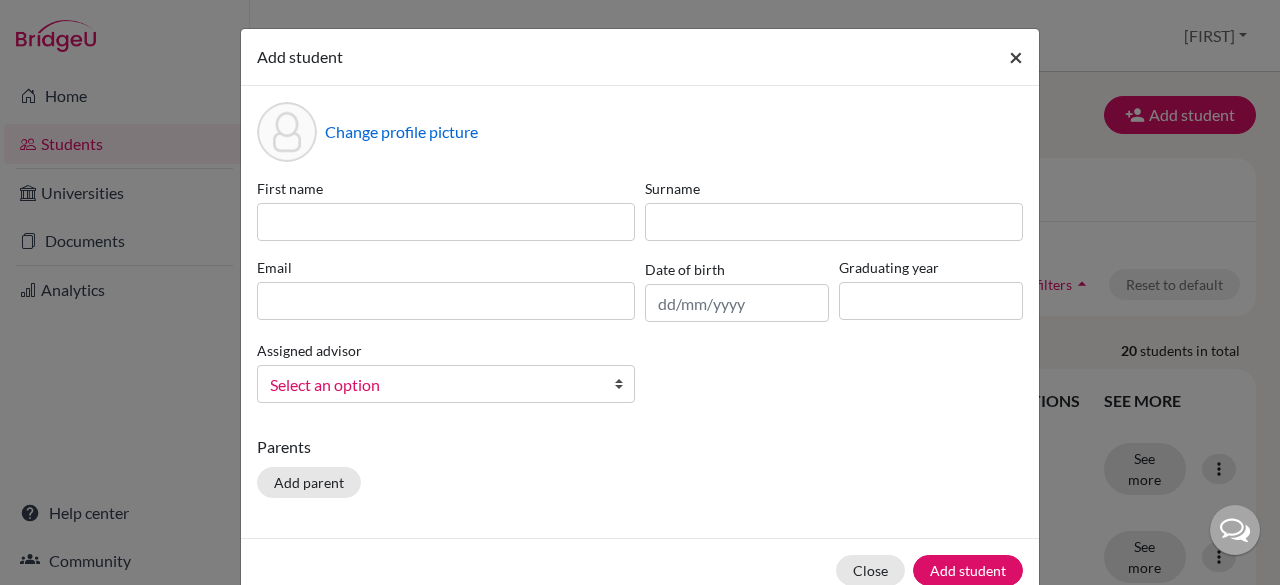 click on "×" at bounding box center (1016, 56) 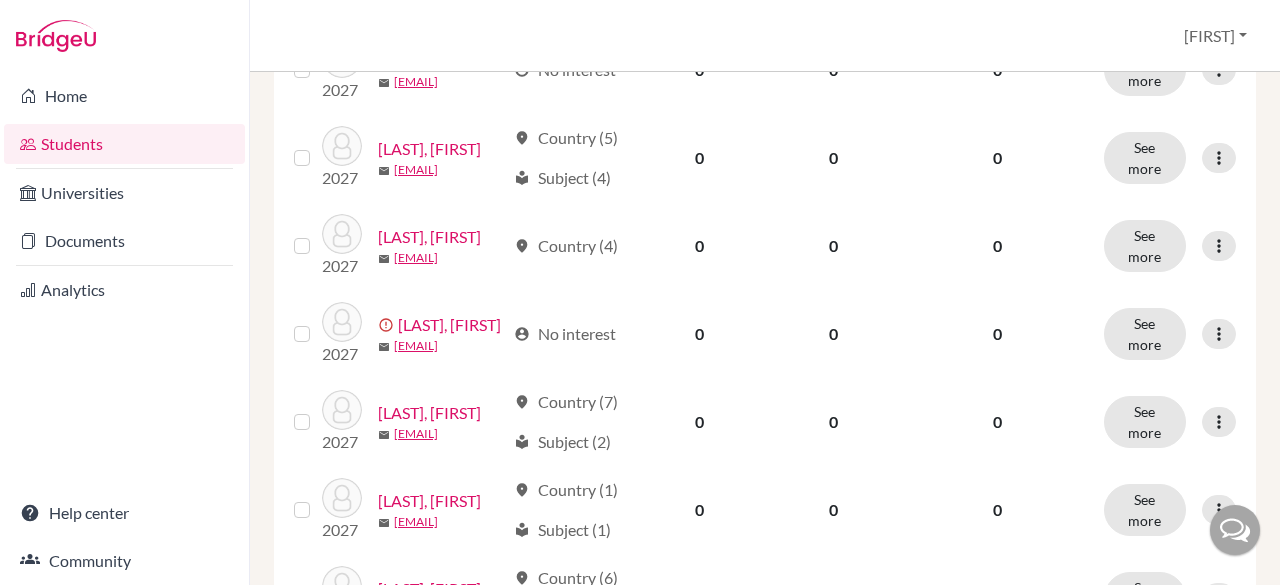 scroll, scrollTop: 0, scrollLeft: 0, axis: both 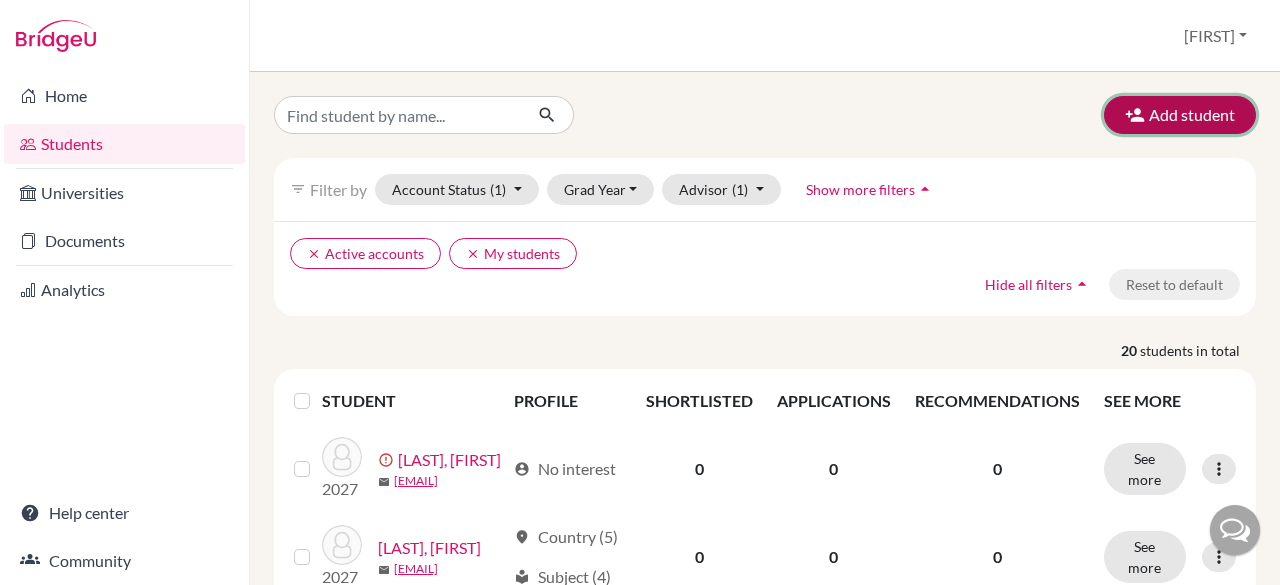 click on "Add student" at bounding box center [1180, 115] 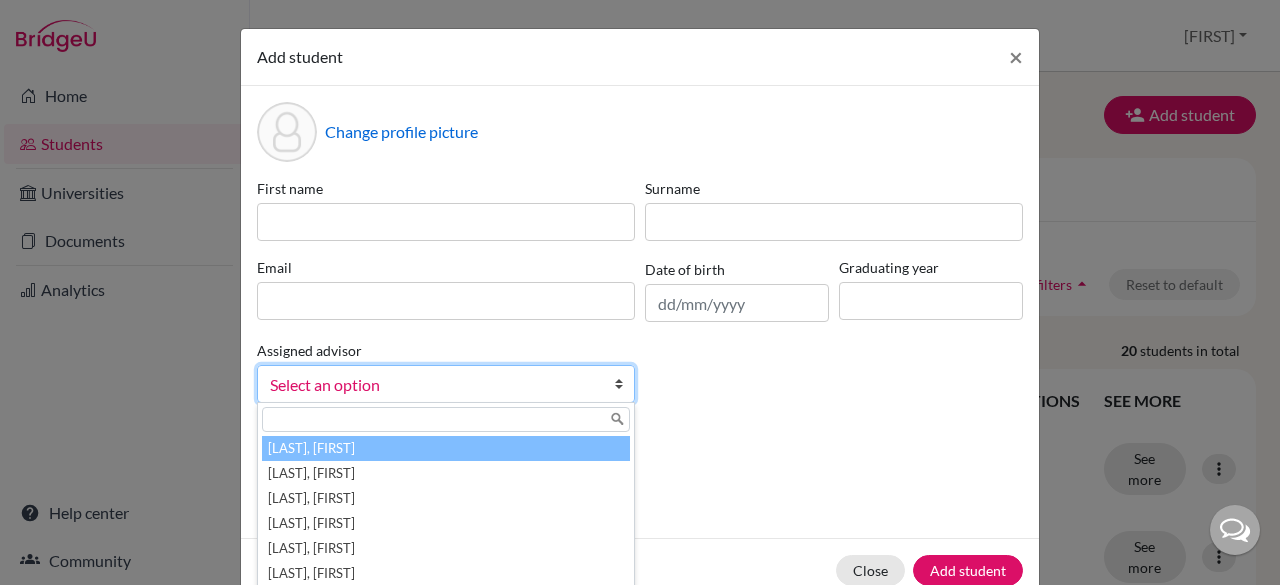 click at bounding box center (624, 384) 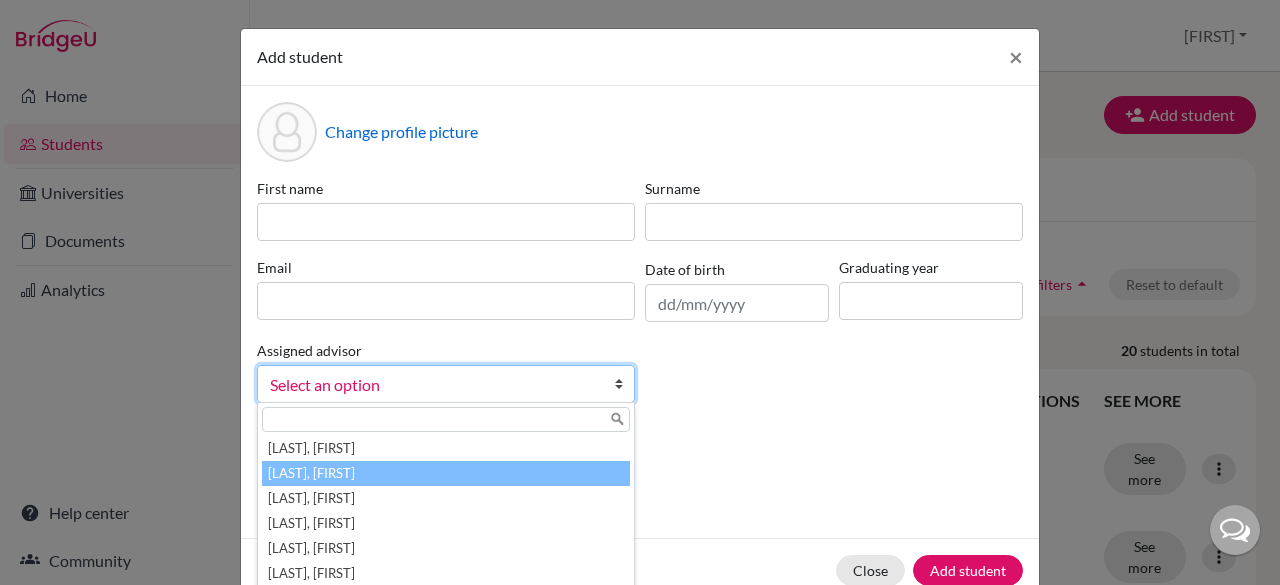 click on "Benny, Alan" at bounding box center [446, 473] 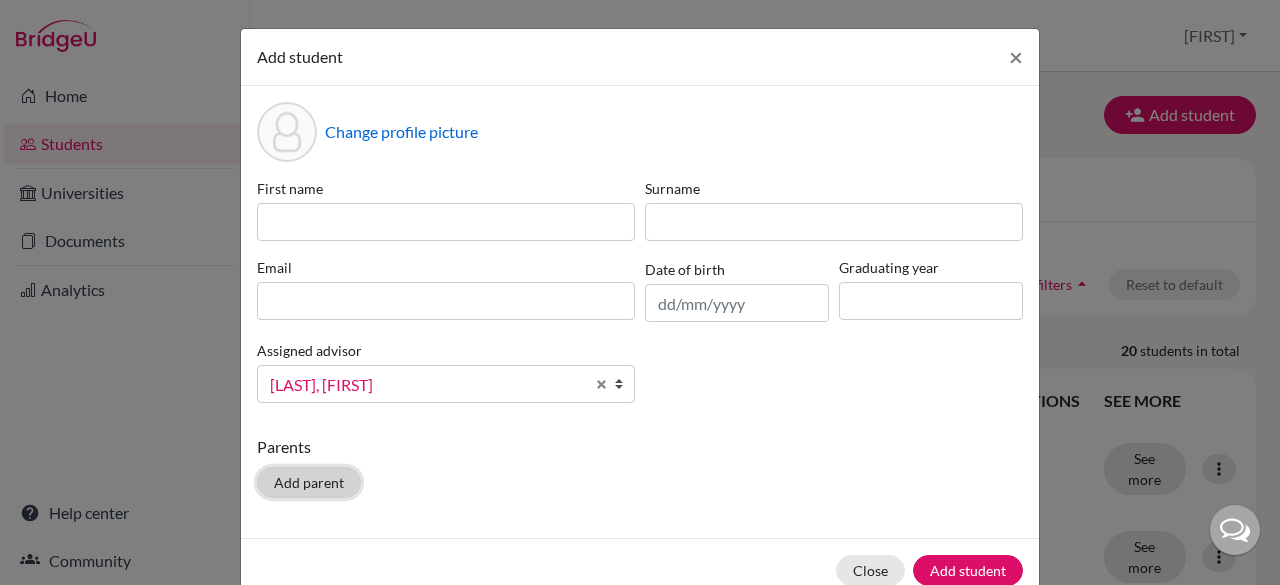 click on "Add parent" 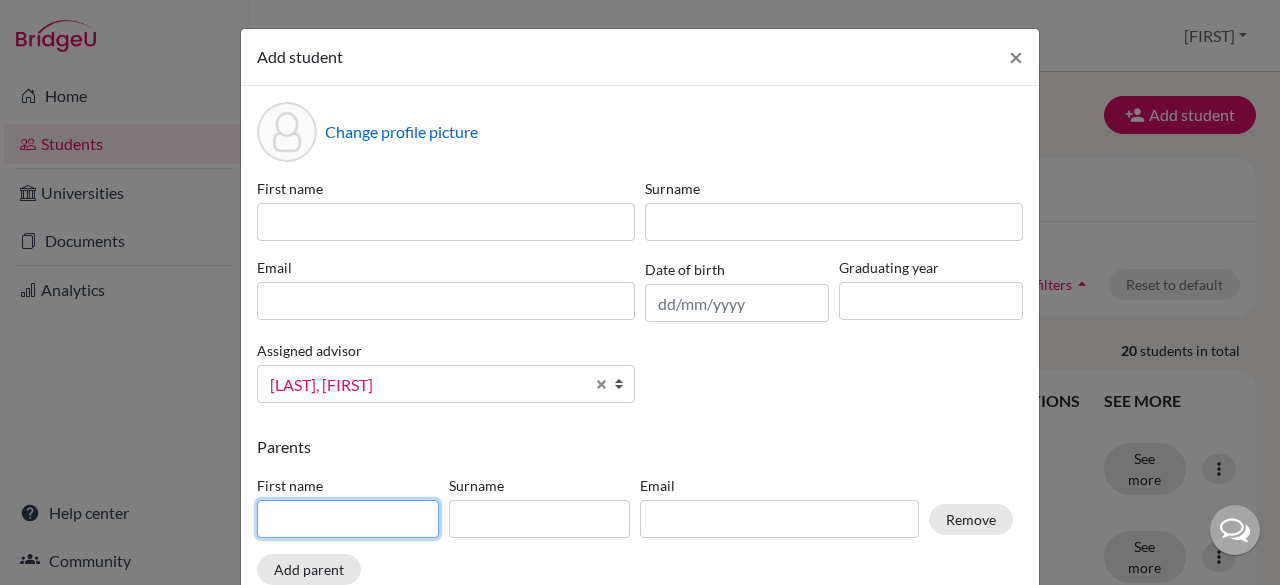 click at bounding box center [348, 519] 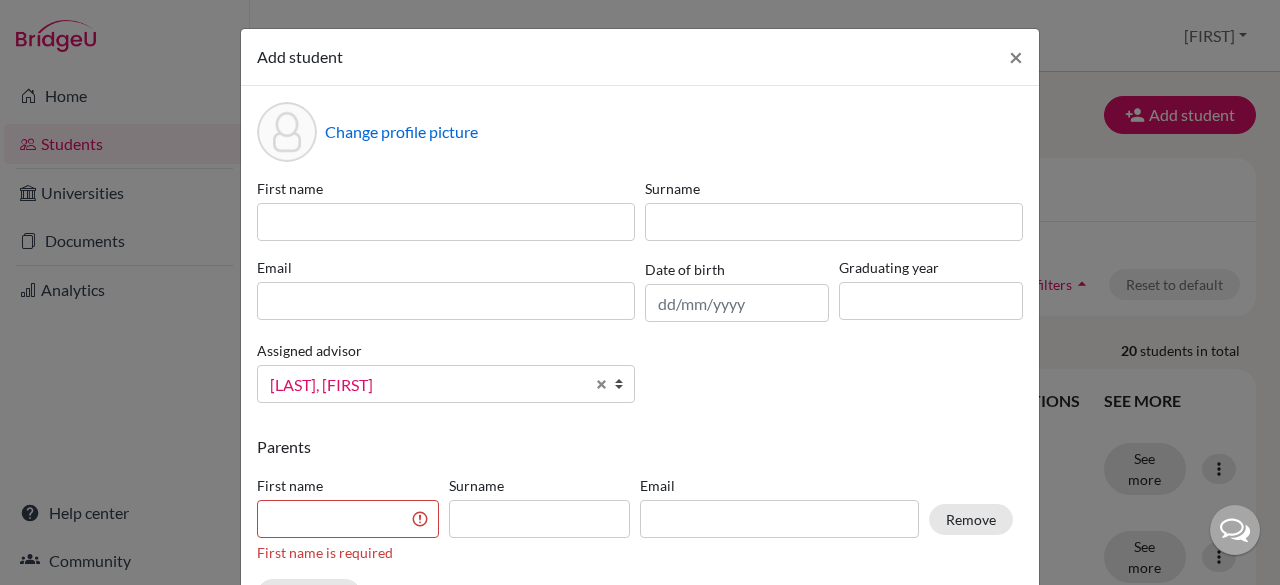 click on "Change profile picture" at bounding box center (640, 132) 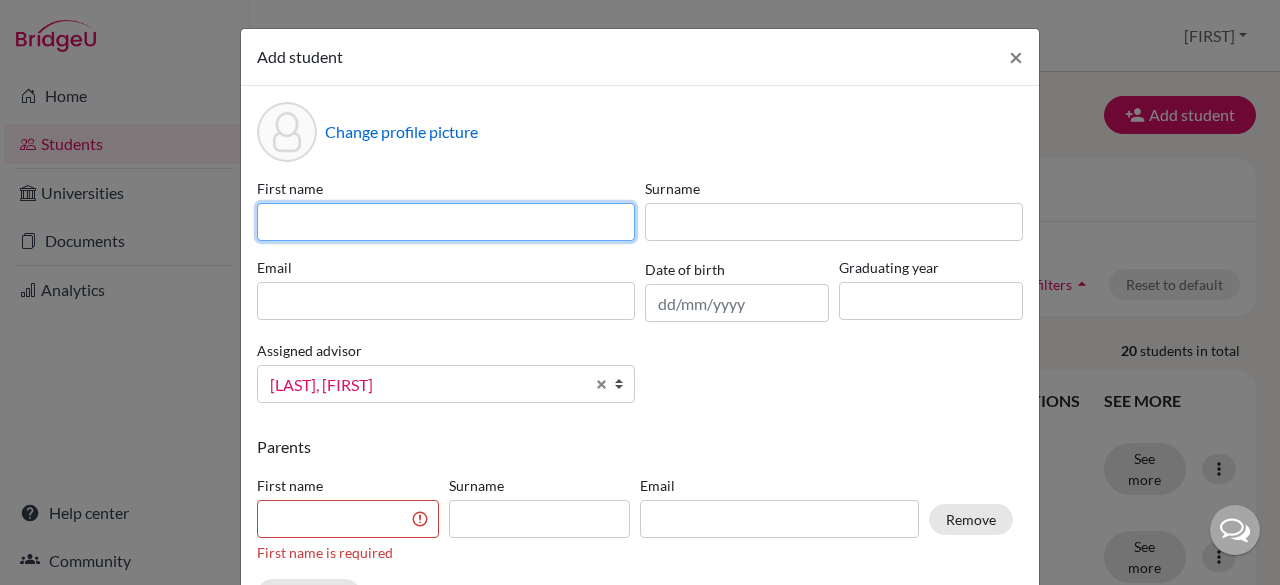 click at bounding box center (446, 222) 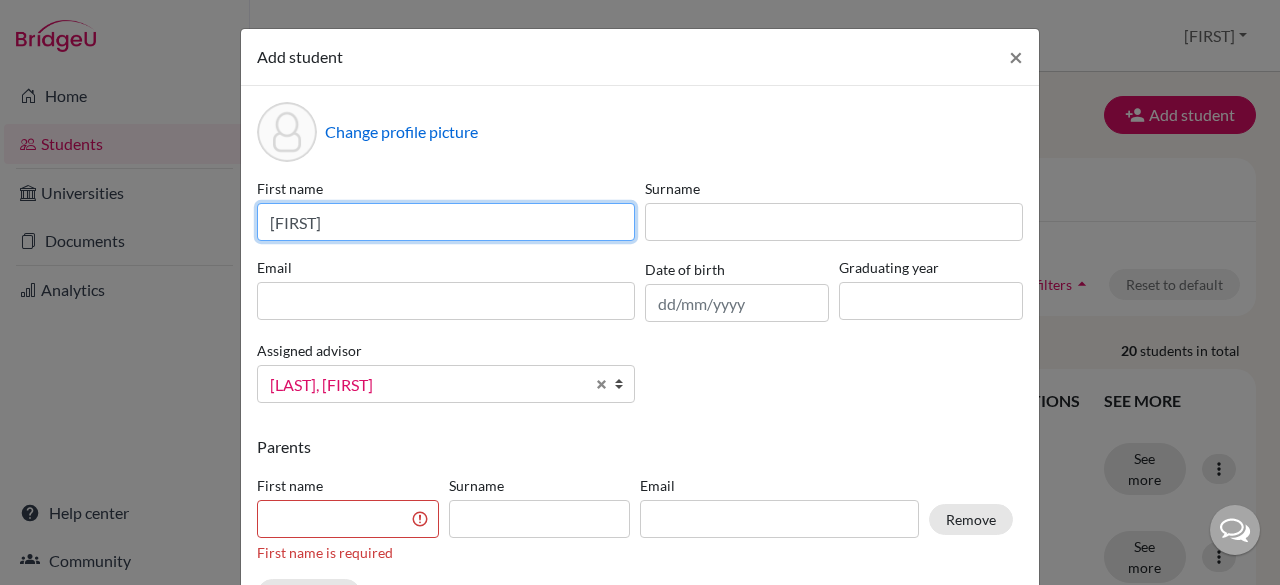 type on "s" 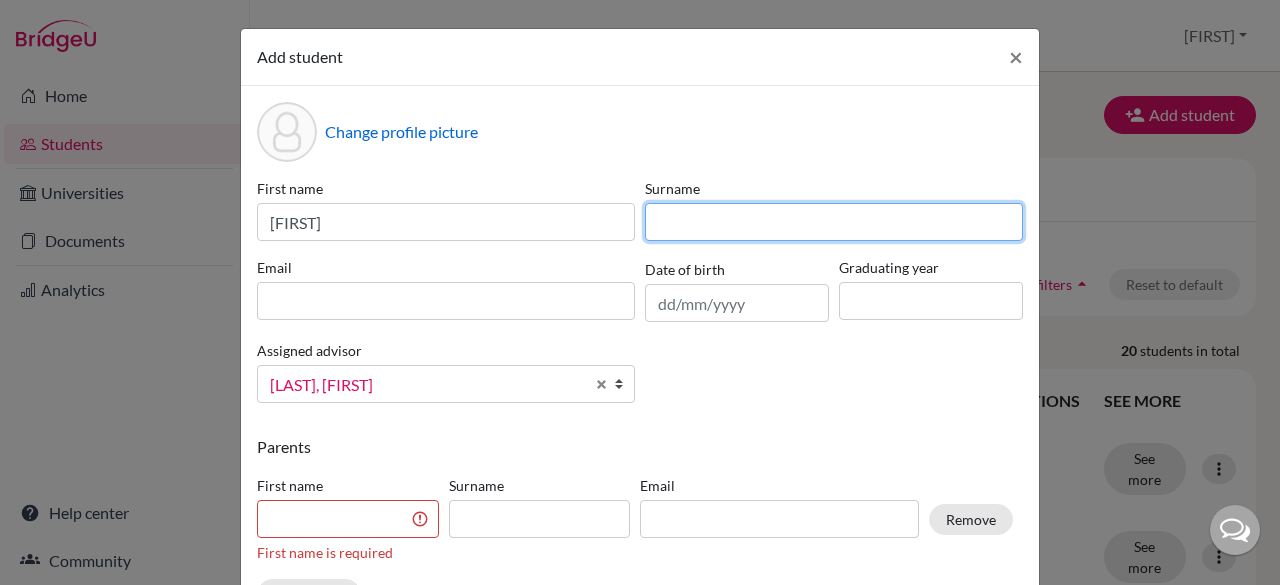 click at bounding box center [834, 222] 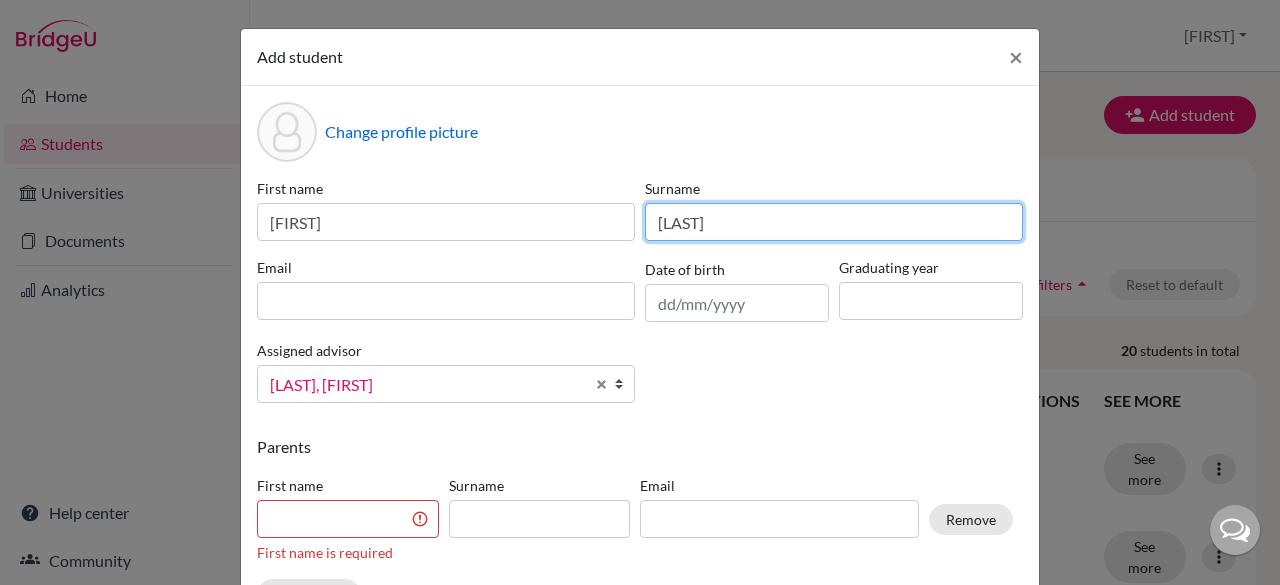 type on "Biradar" 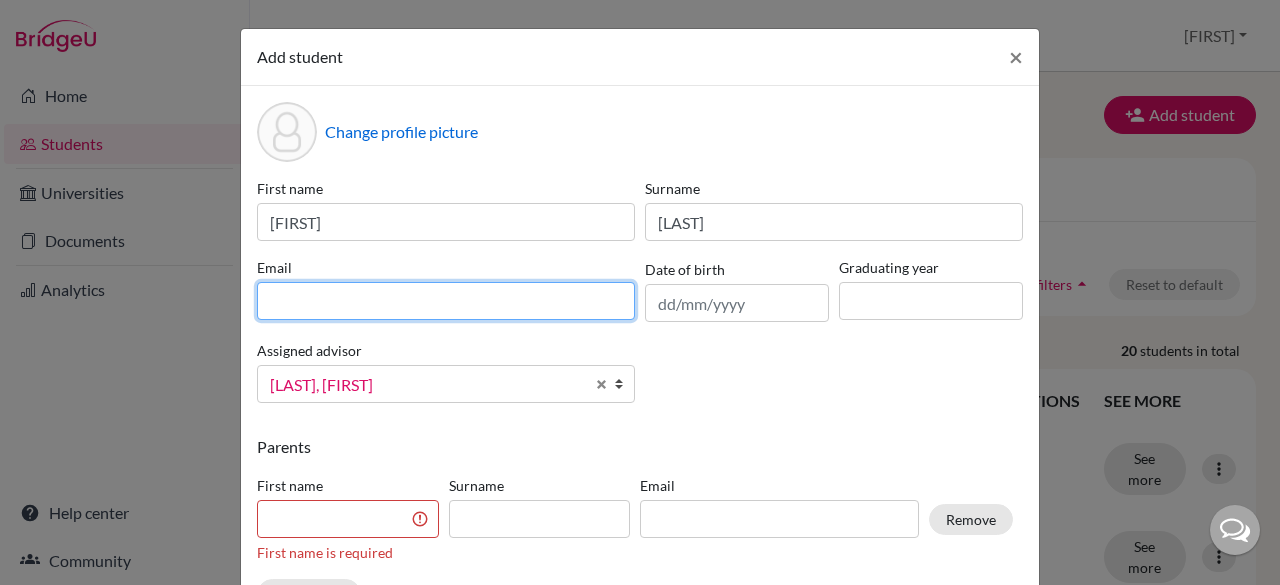 click at bounding box center (446, 301) 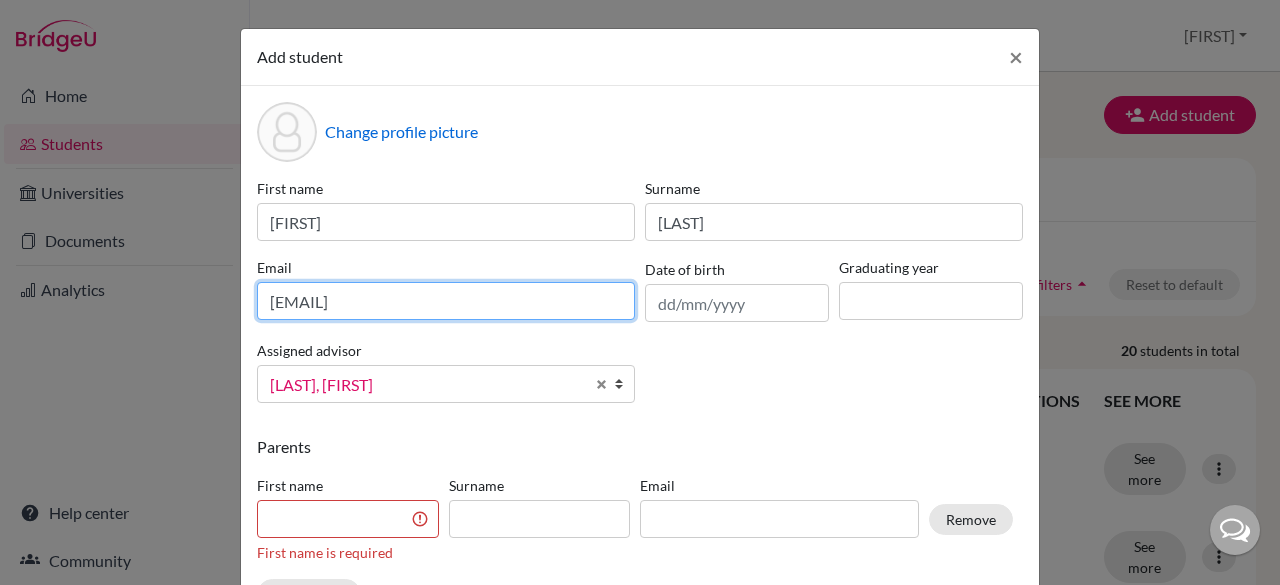 type on "saanvi210@cjcib.in" 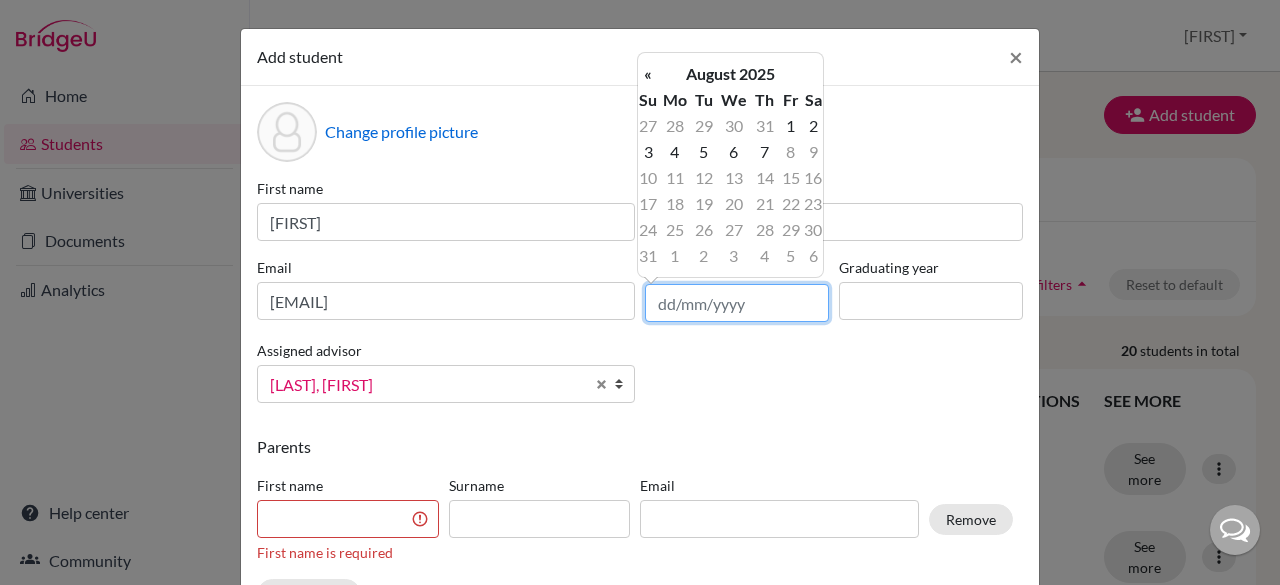 click at bounding box center (737, 303) 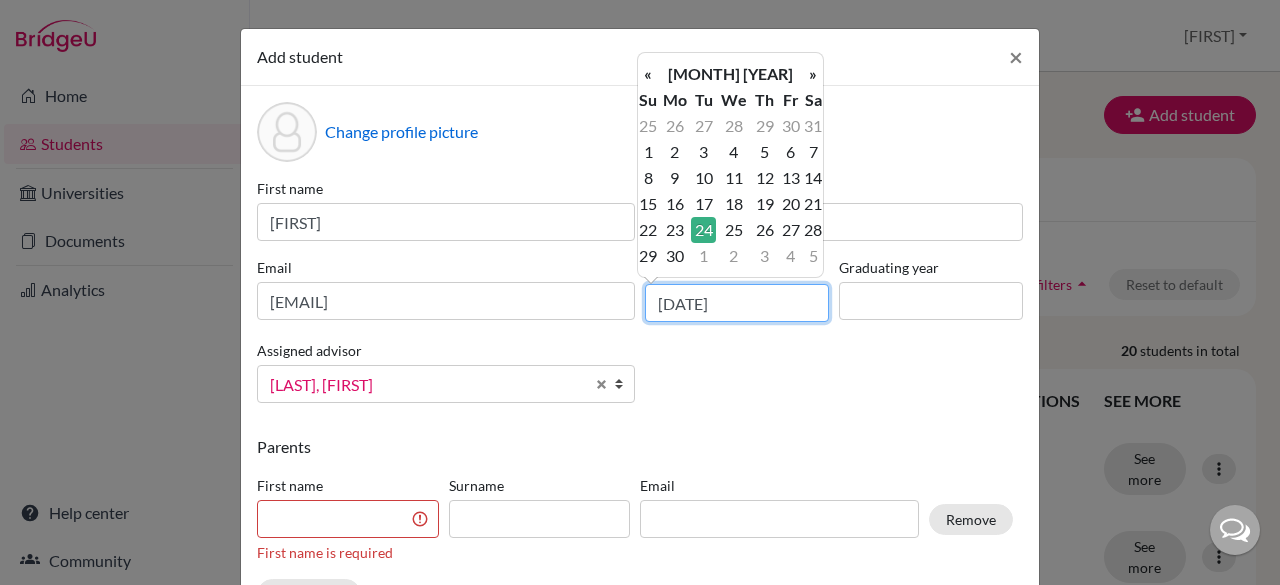 type on "24/11/2009" 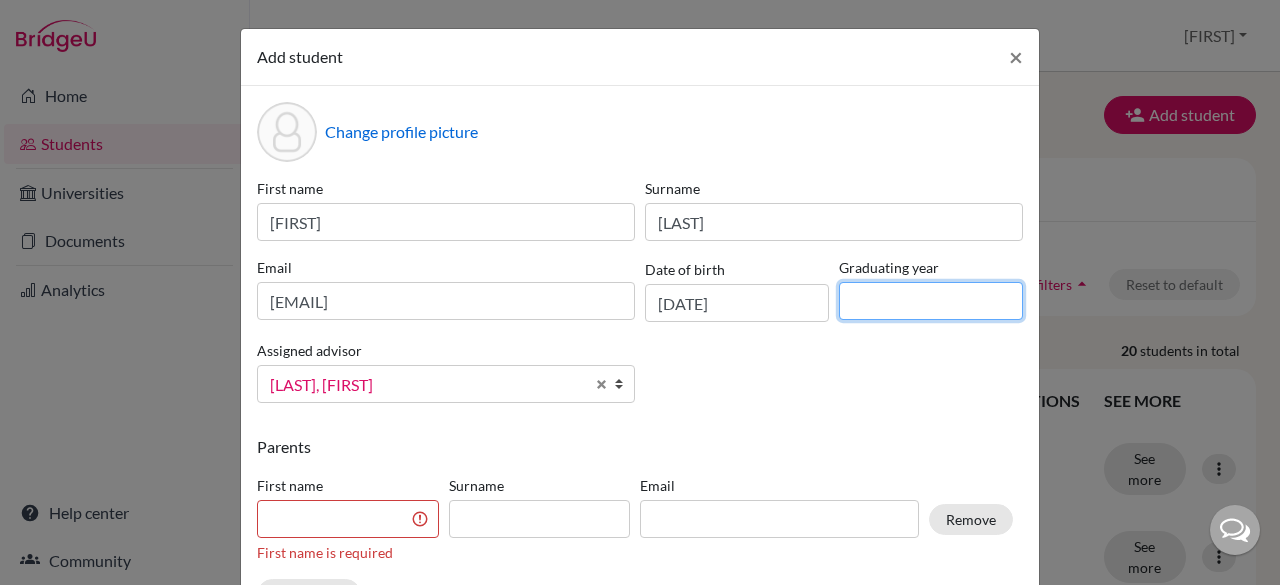 click at bounding box center (931, 301) 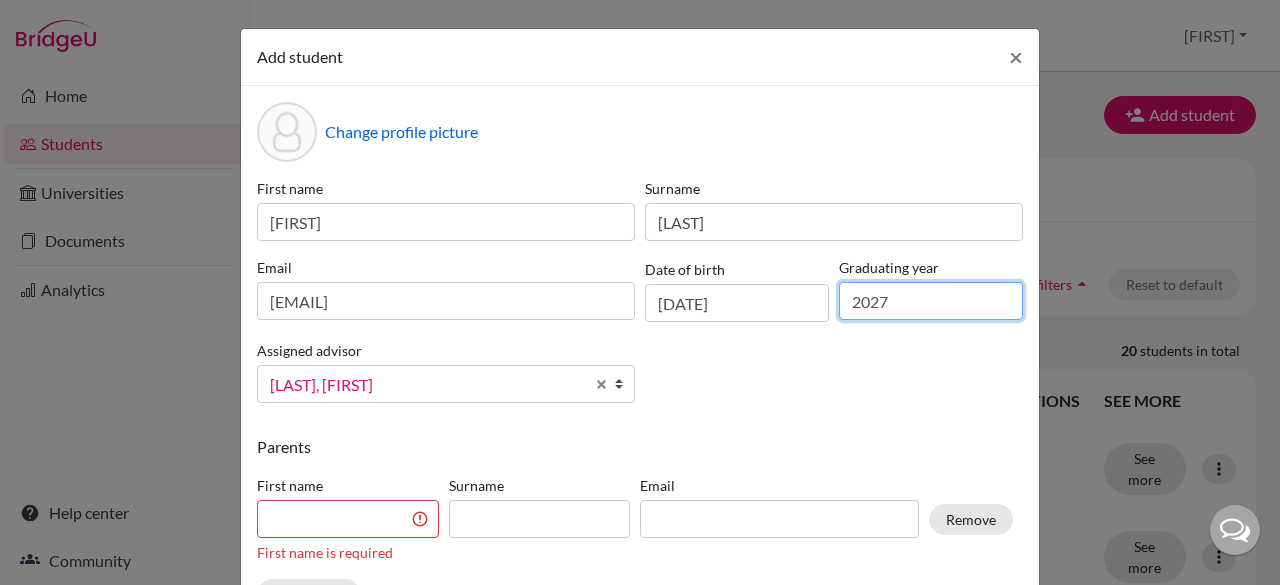 scroll, scrollTop: 154, scrollLeft: 0, axis: vertical 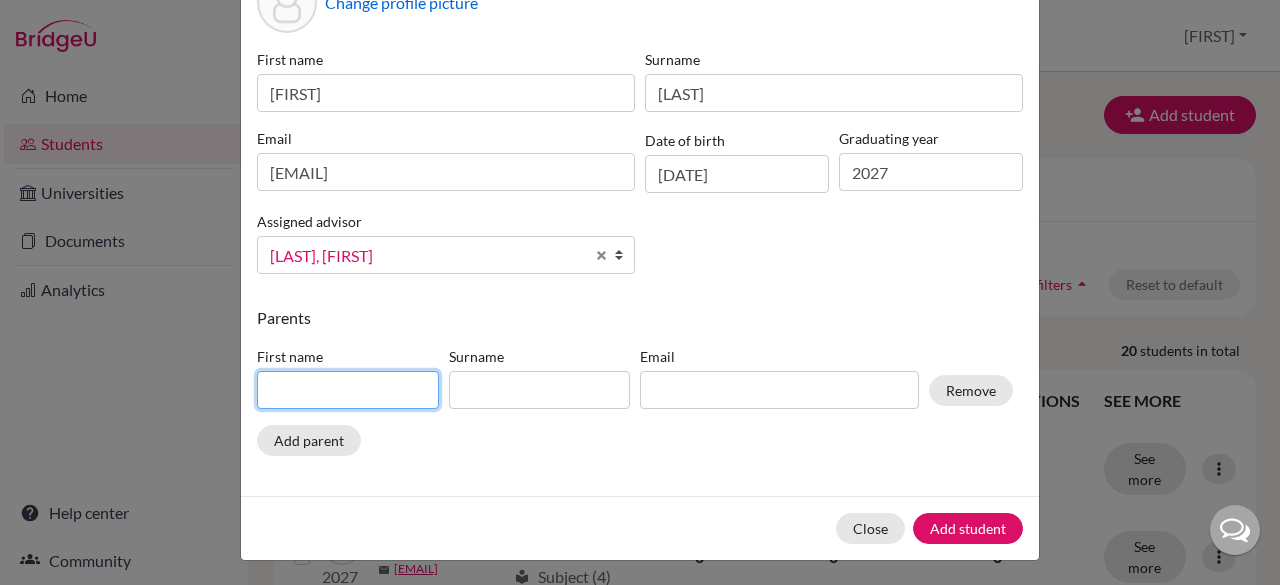 click on "First name" at bounding box center [348, 377] 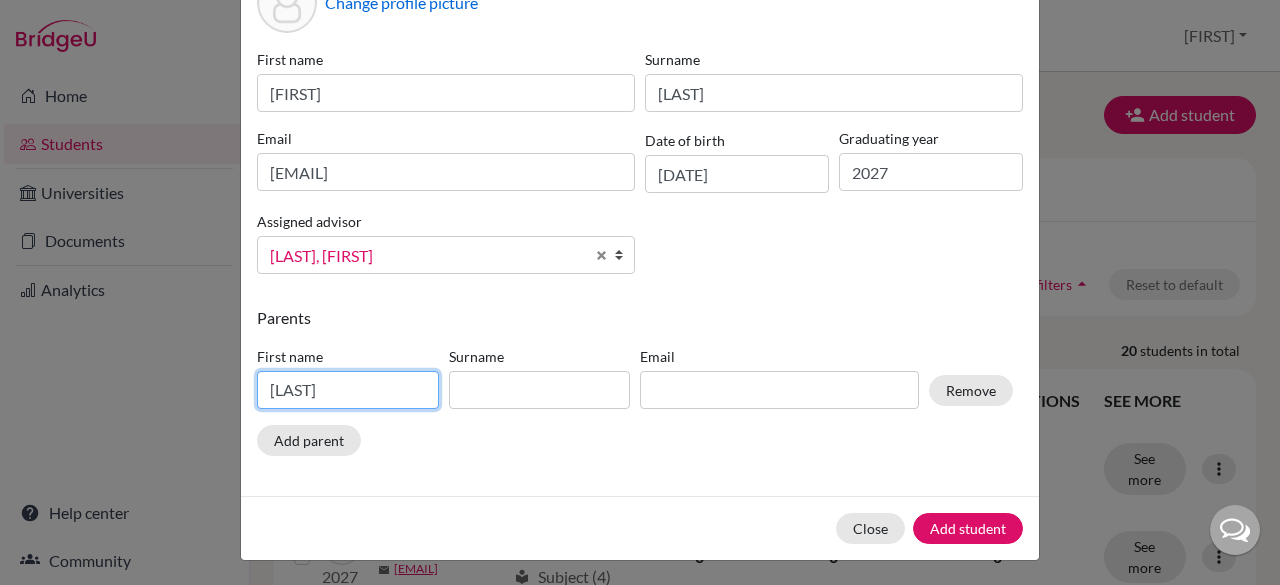 type on "P" 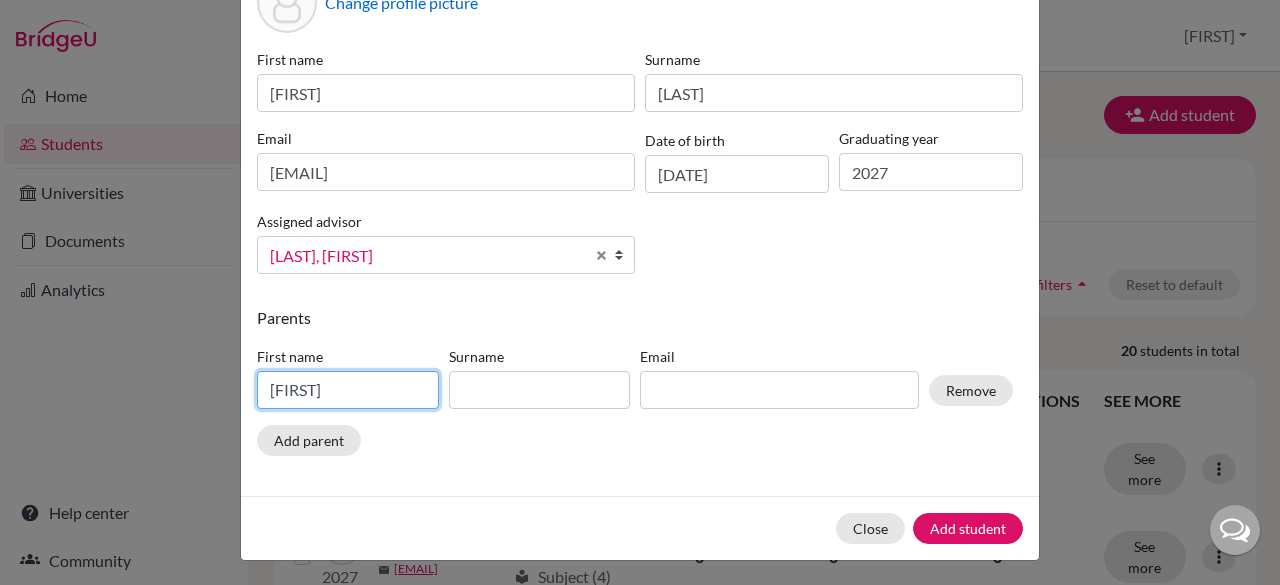 type on "Ramesh" 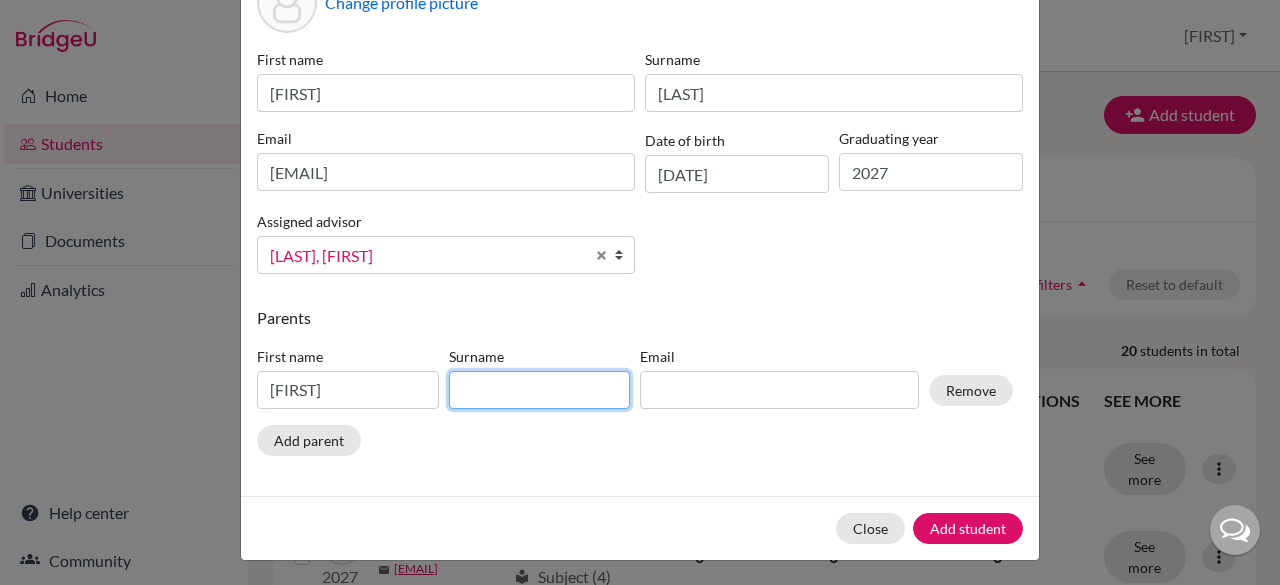 click at bounding box center (540, 390) 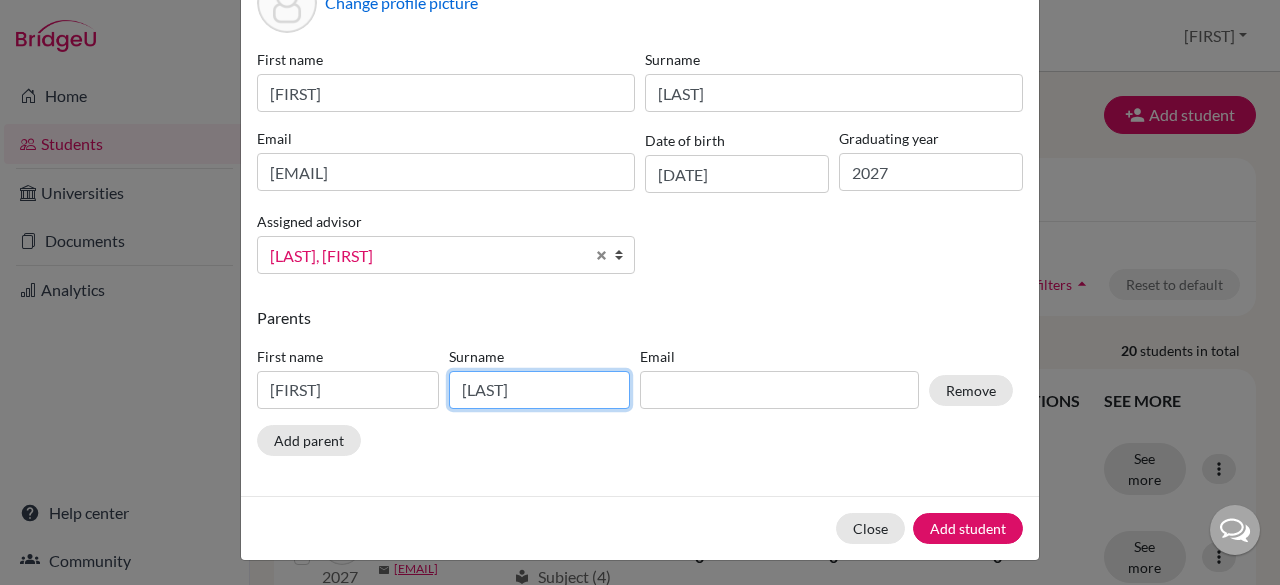 type on "Biradar" 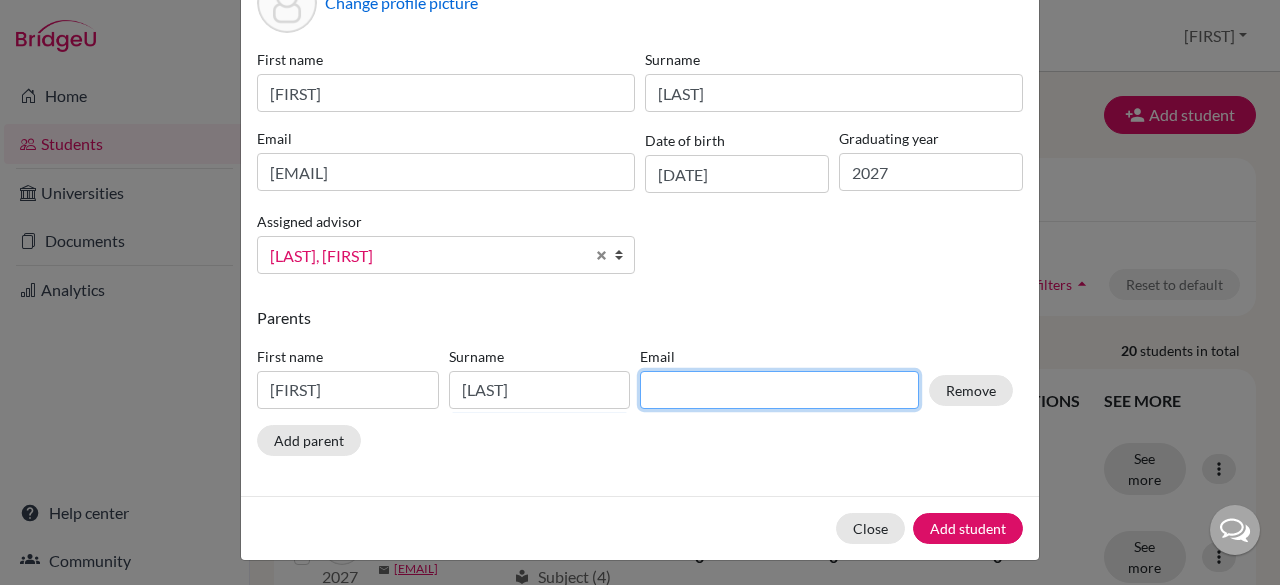 click at bounding box center [779, 390] 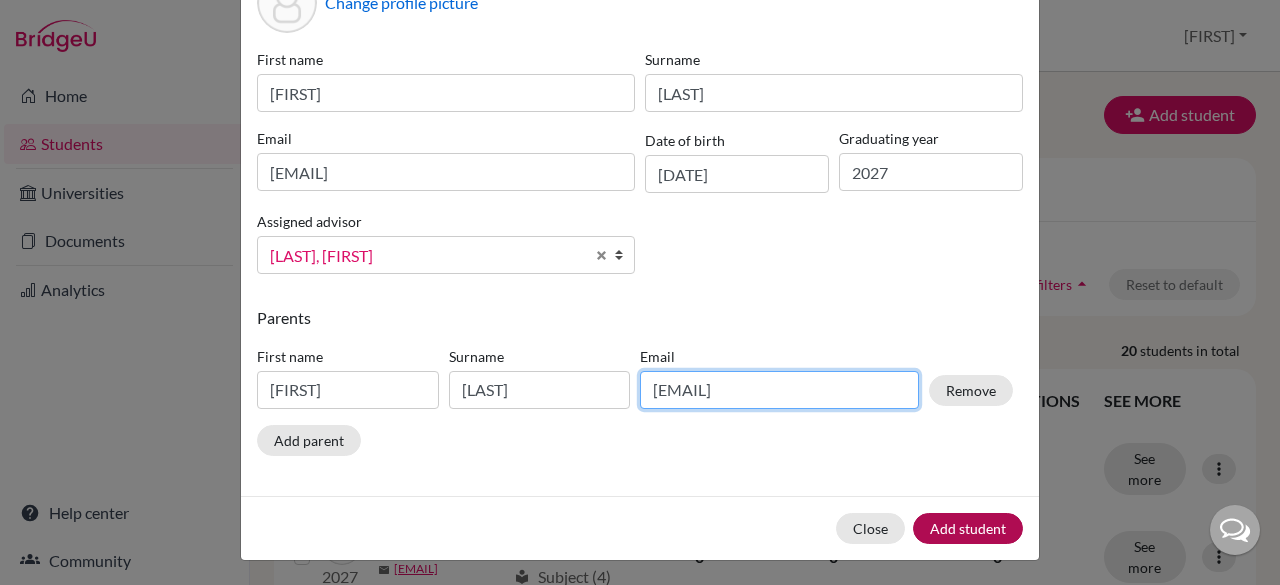 type on "biradarrv@gmail.com" 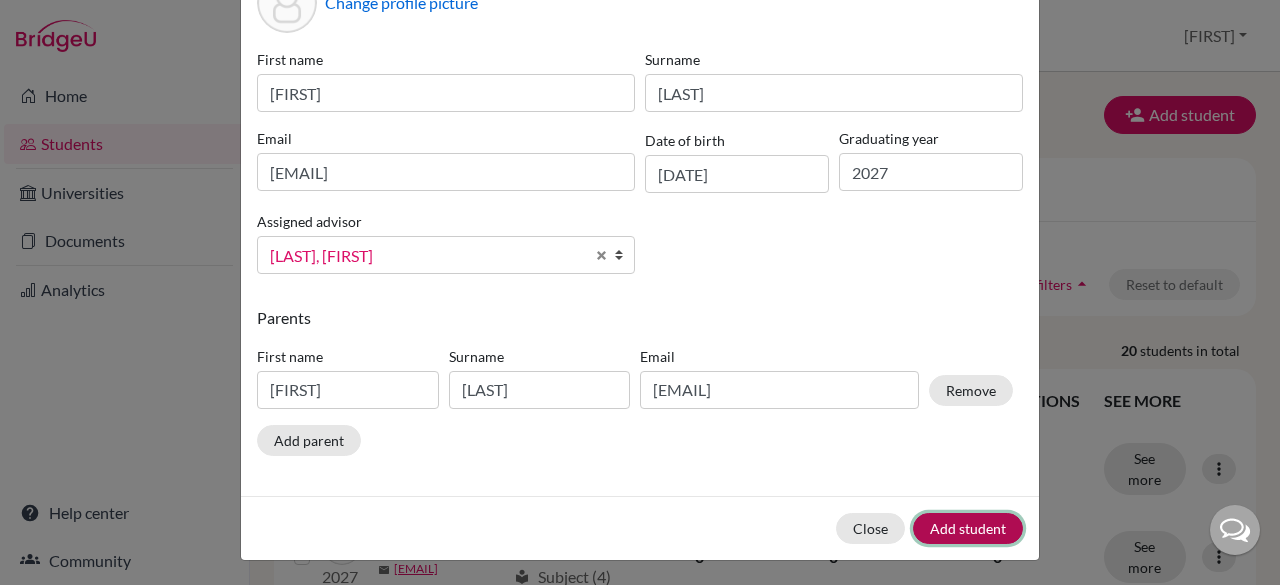 click on "Add student" at bounding box center (968, 528) 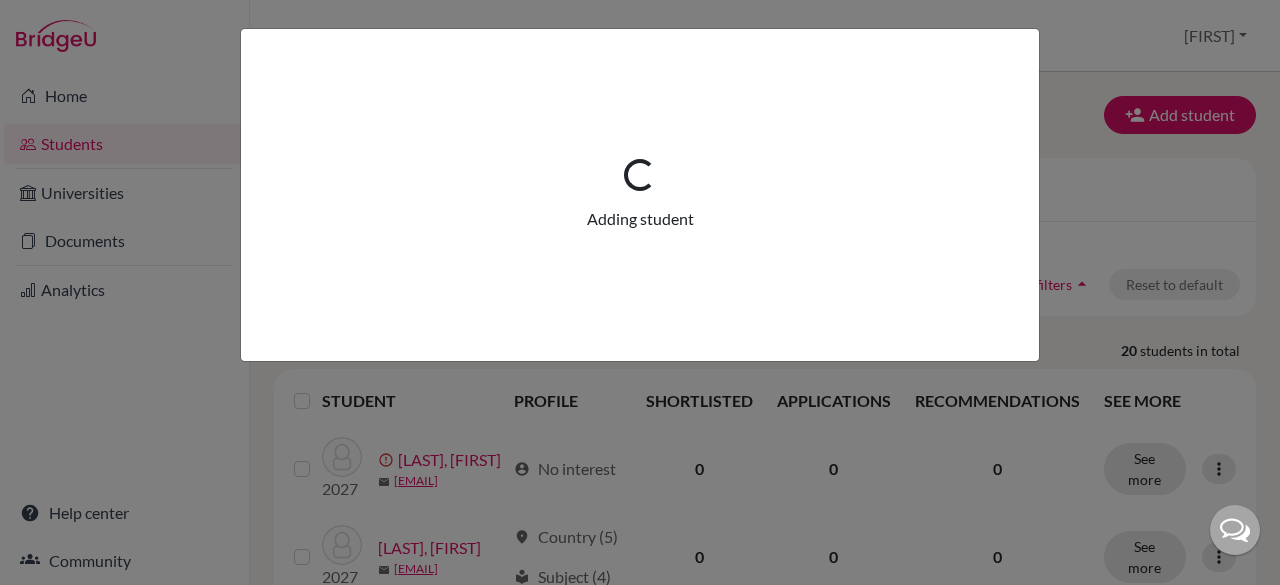 scroll, scrollTop: 0, scrollLeft: 0, axis: both 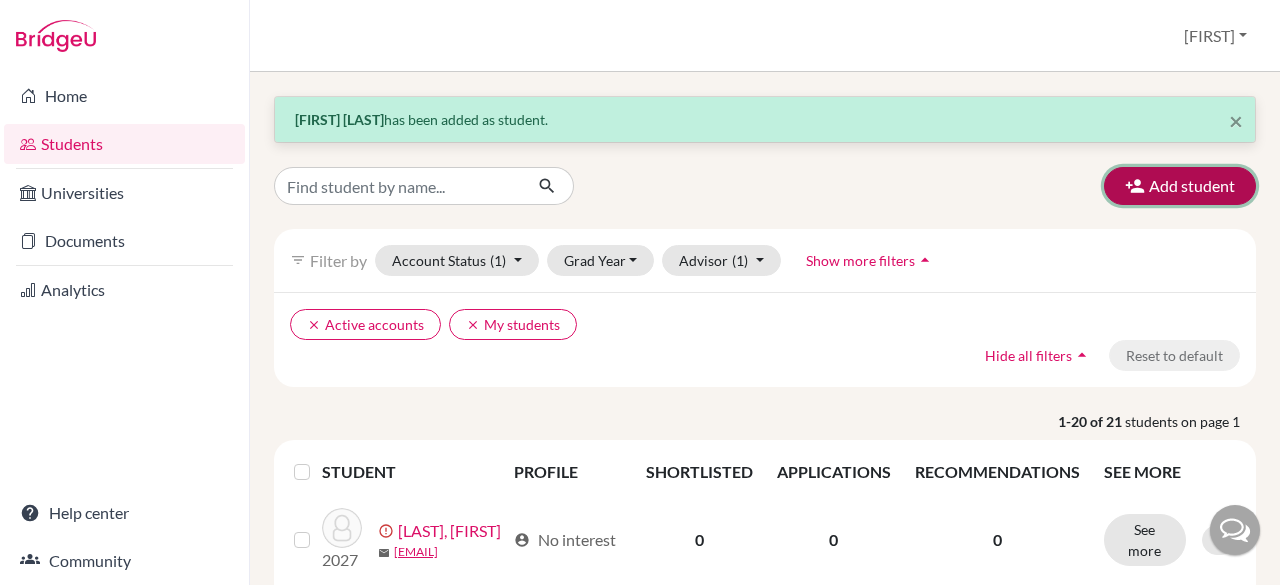 click on "Add student" at bounding box center [1180, 186] 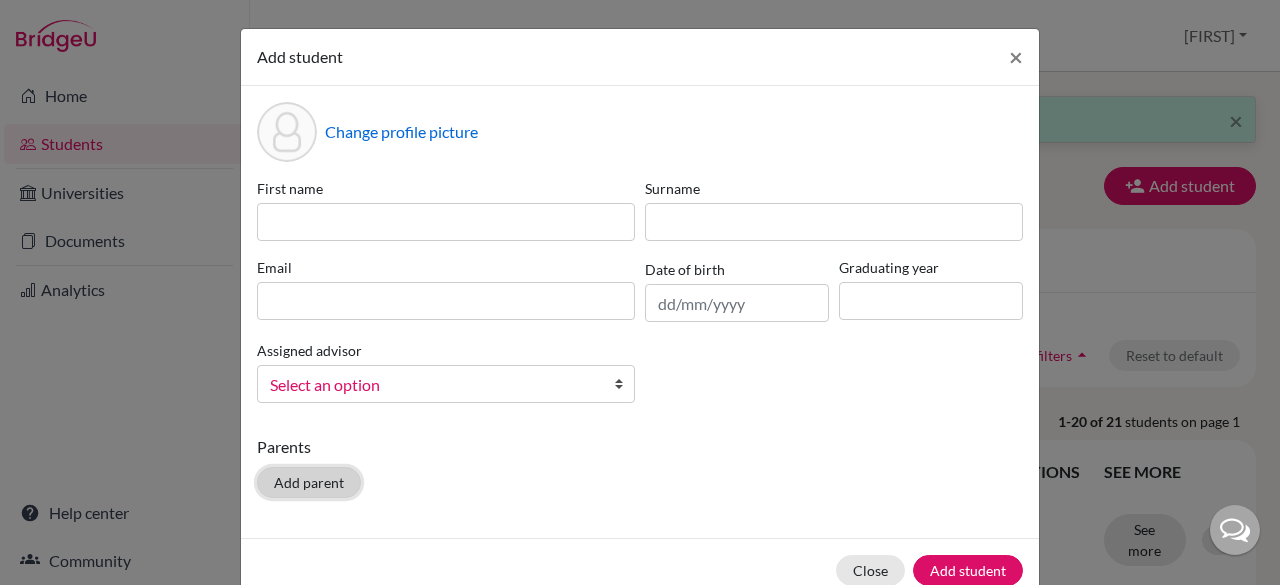 click on "Add parent" 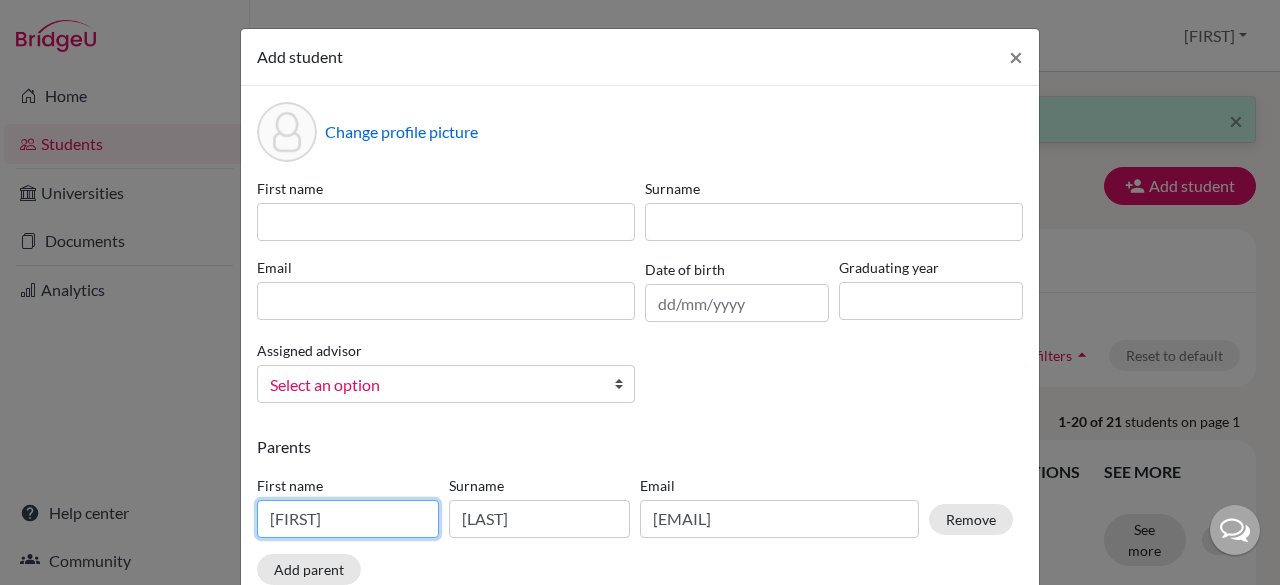 click on "Ramesh" at bounding box center (348, 519) 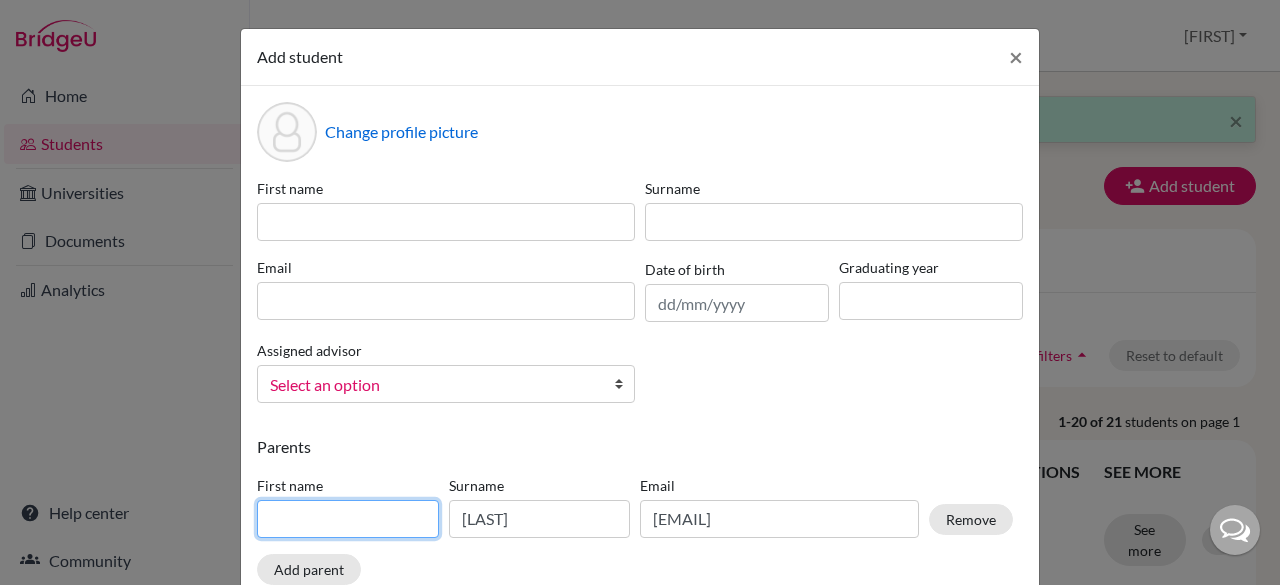 type 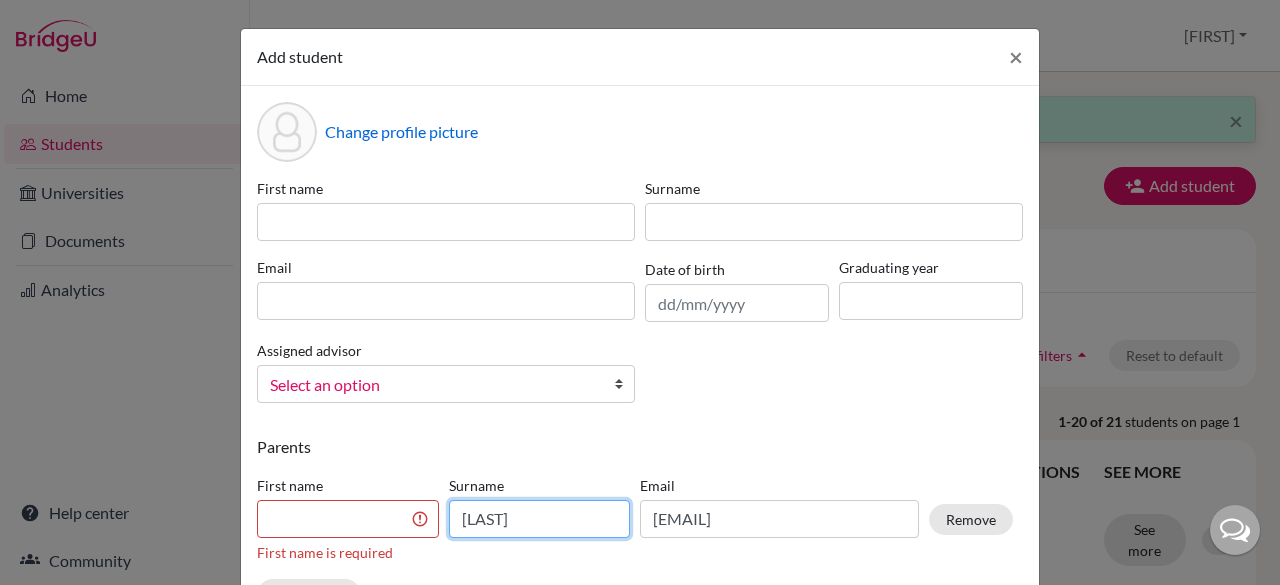 click on "Biradar" at bounding box center [540, 519] 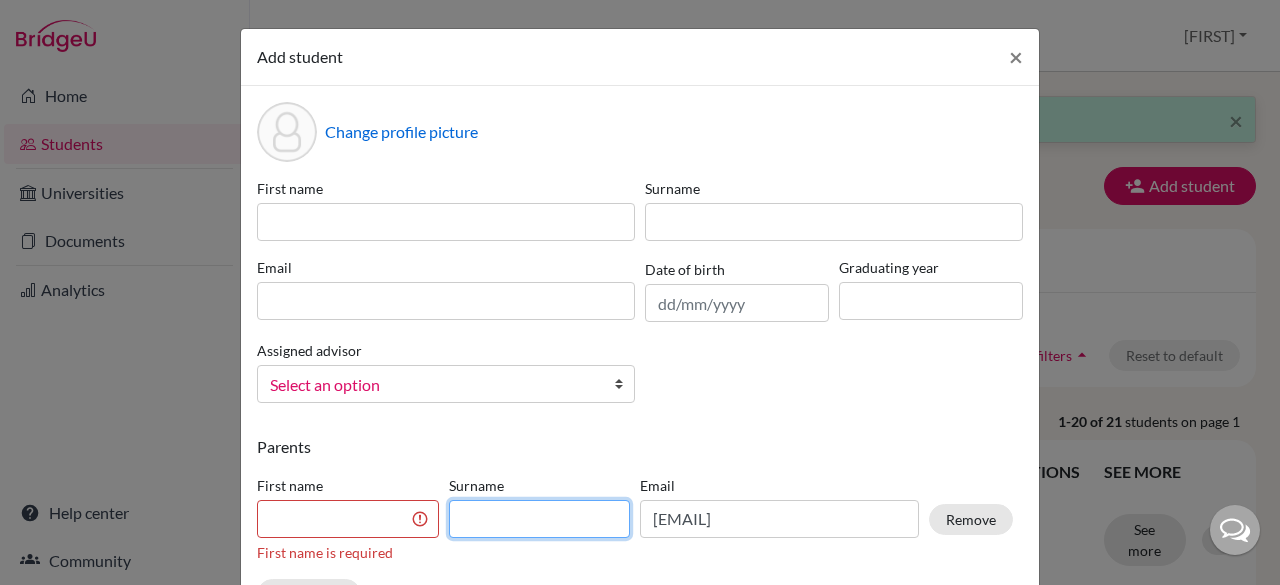 type 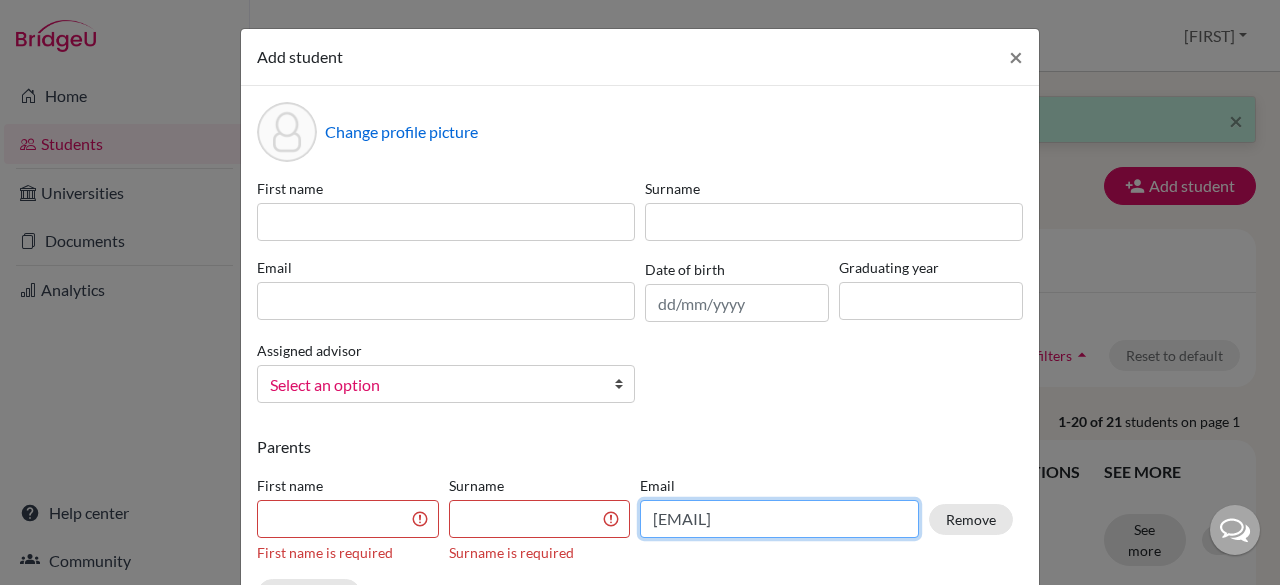 click on "biradarrv@gmail.com" at bounding box center (779, 519) 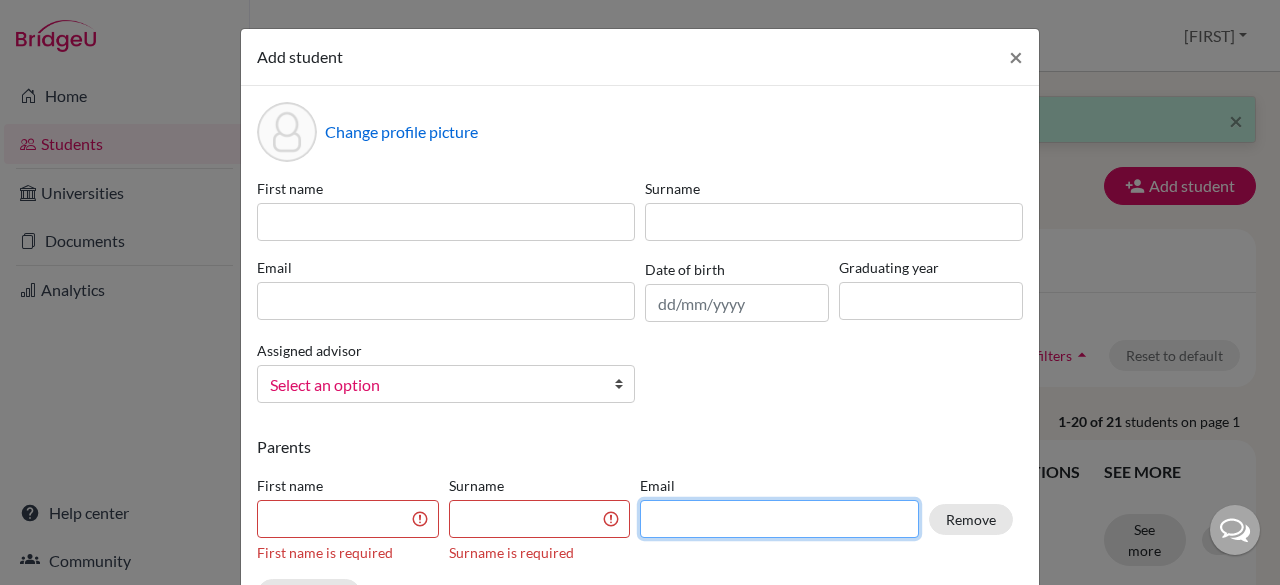 type 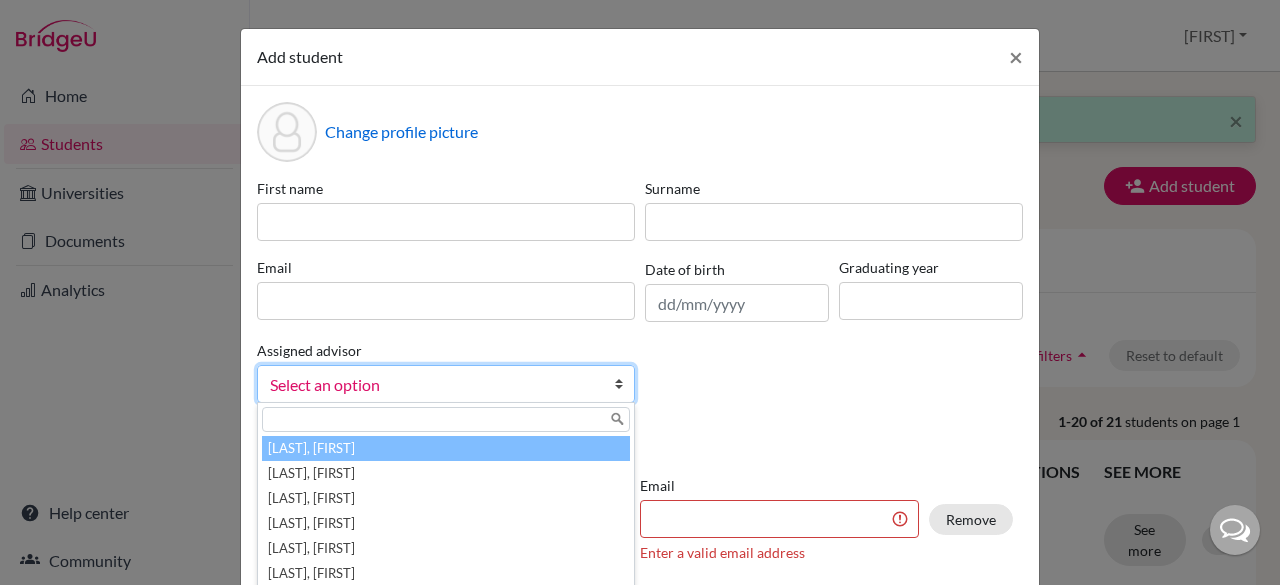 click at bounding box center [624, 384] 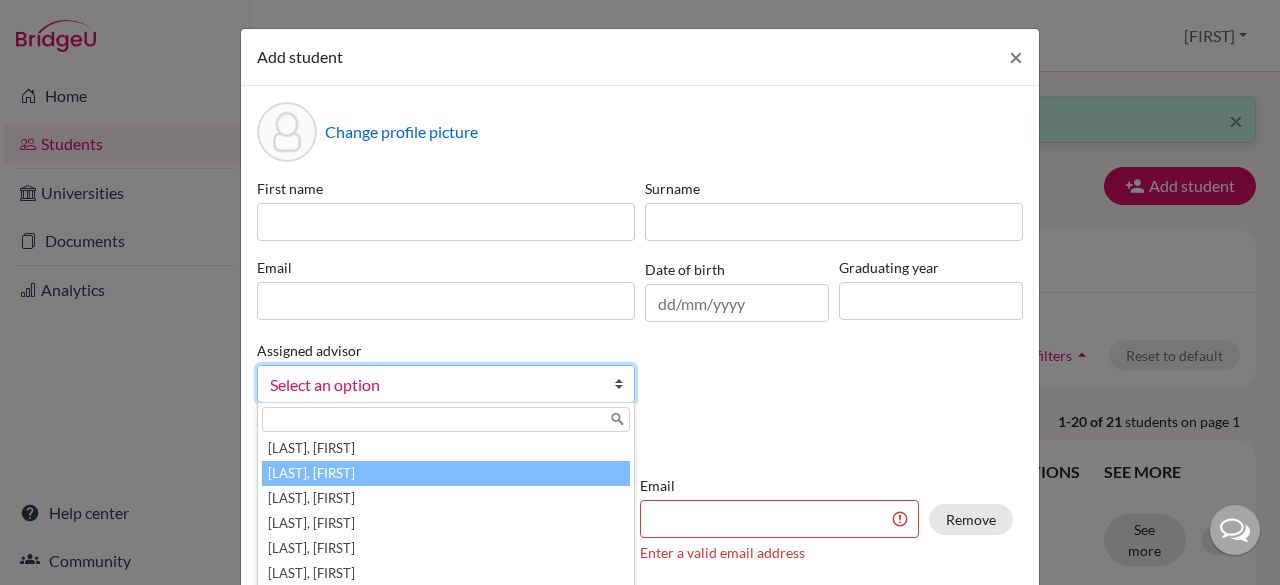 click on "[LAST], [FIRST]" at bounding box center (446, 473) 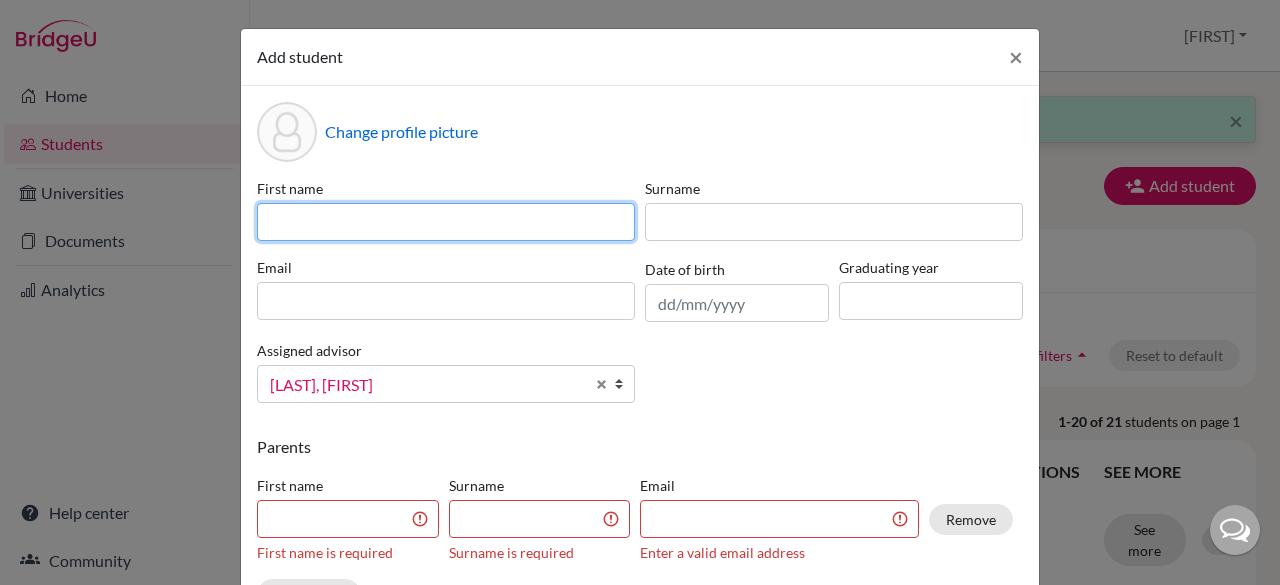 click at bounding box center [446, 222] 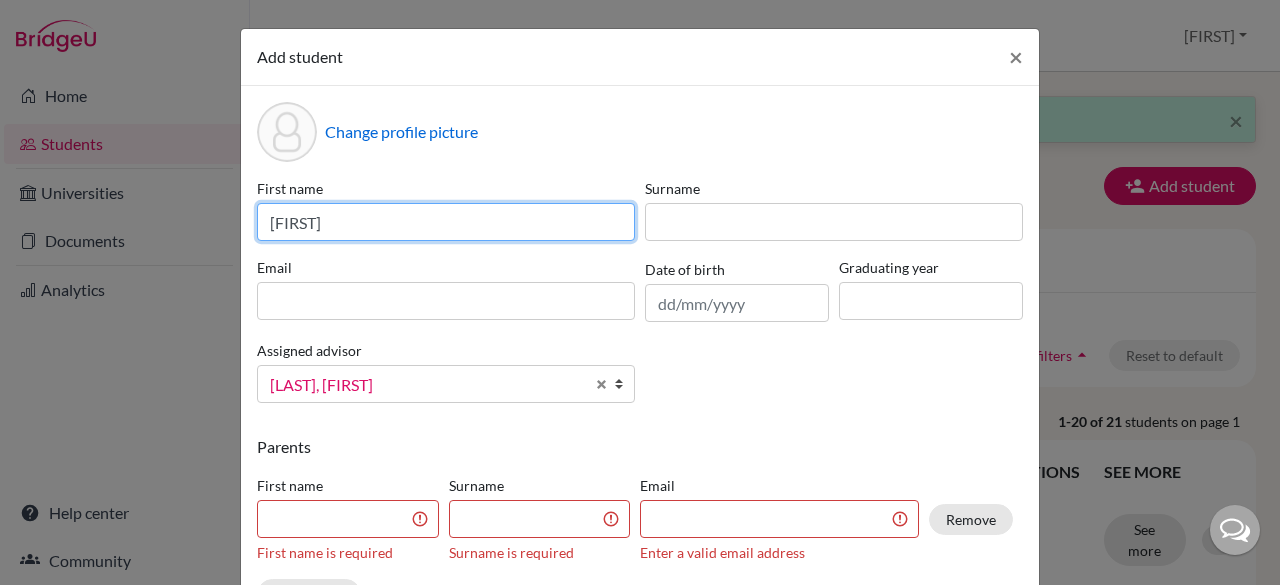type on "Rithwik" 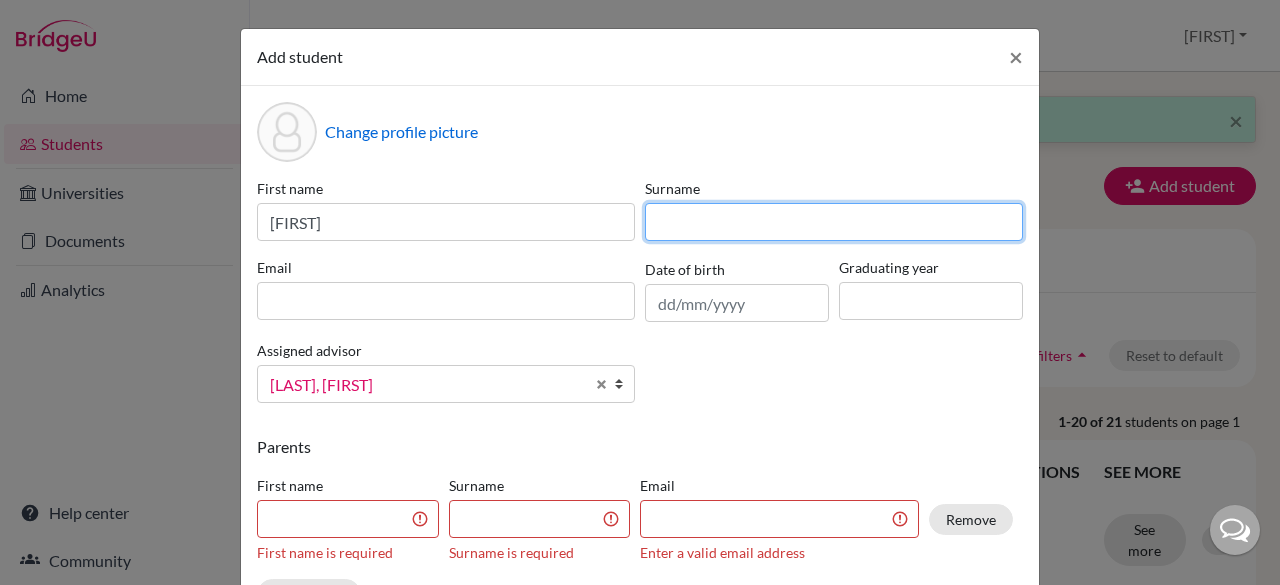 click at bounding box center [834, 222] 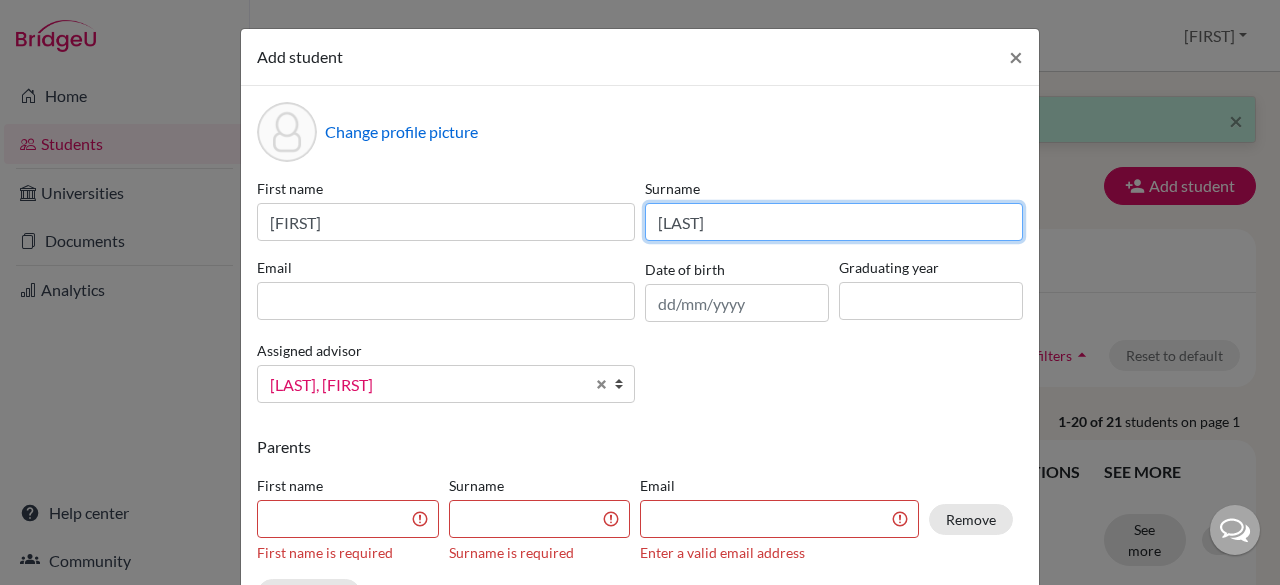 type on "Kanoji" 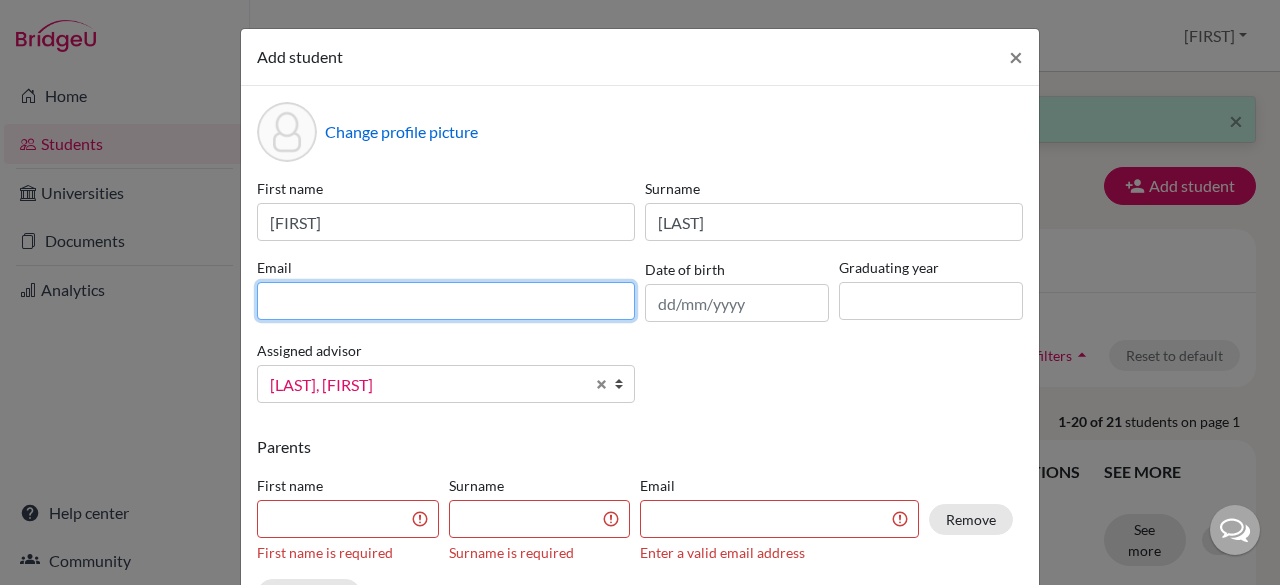 click at bounding box center (446, 301) 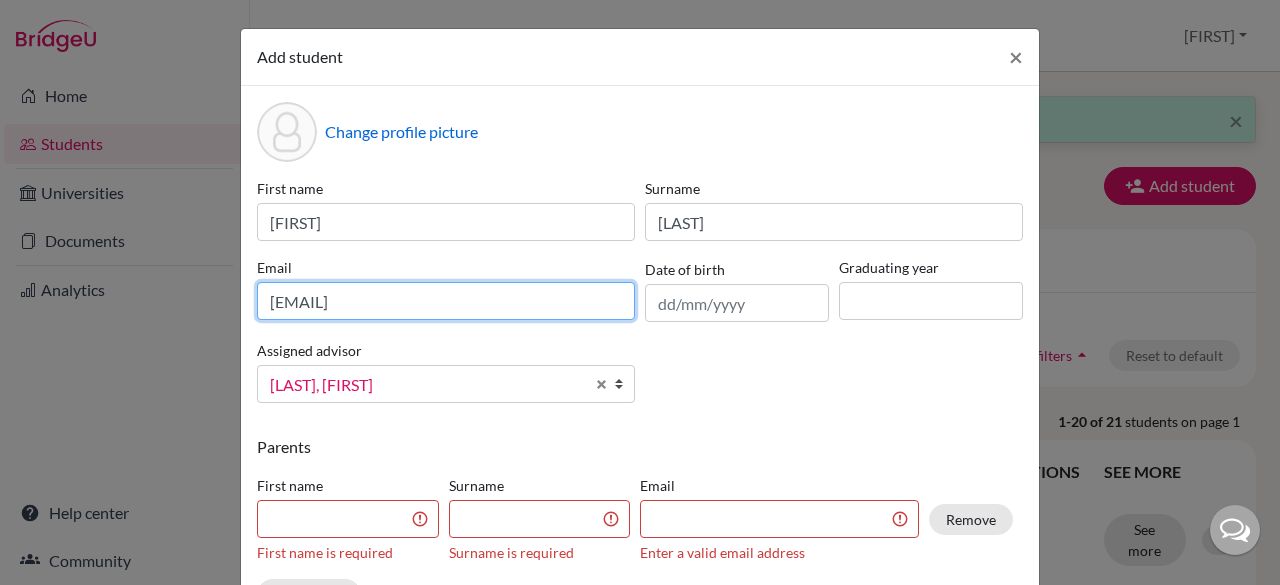 type on "[USERNAME]@[DOMAIN]" 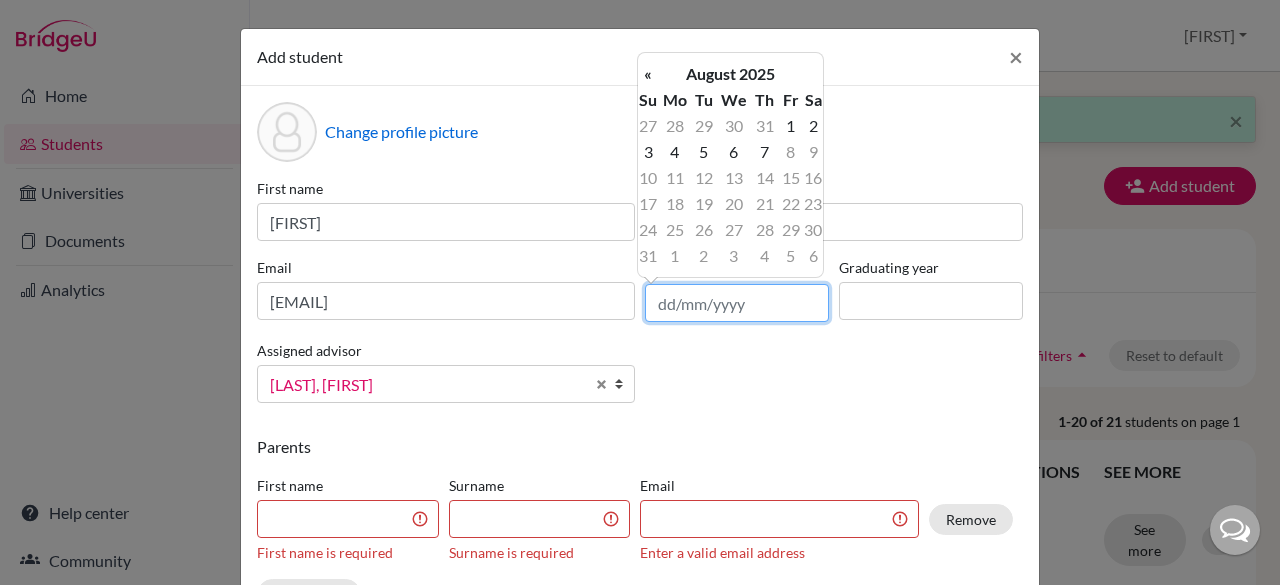 click at bounding box center [737, 303] 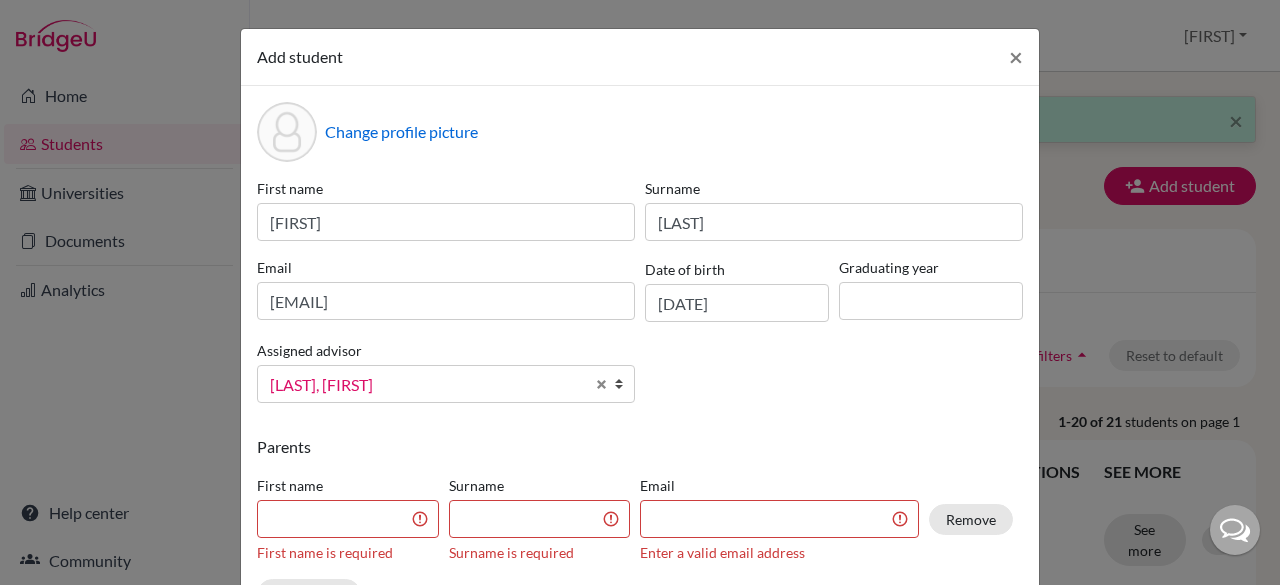 click on "First name Rithwik Surname Kanoji Email rithwik112@cjcib.in Date of birth 07/08/2025 Graduating year Assigned advisor Babu, Brijesh Benny, Alan CJ, Binish DSouza, Lerina M, Nancy N P, SREEJITH  Saju, Shilpa Siby, Celesta Vlpathi, Siddhika
Benny, Alan
Babu, Brijesh Benny, Alan CJ, Binish DSouza, Lerina M, Nancy N P, SREEJITH  Saju, Shilpa Siby, Celesta Vlpathi, Siddhika" at bounding box center (640, 298) 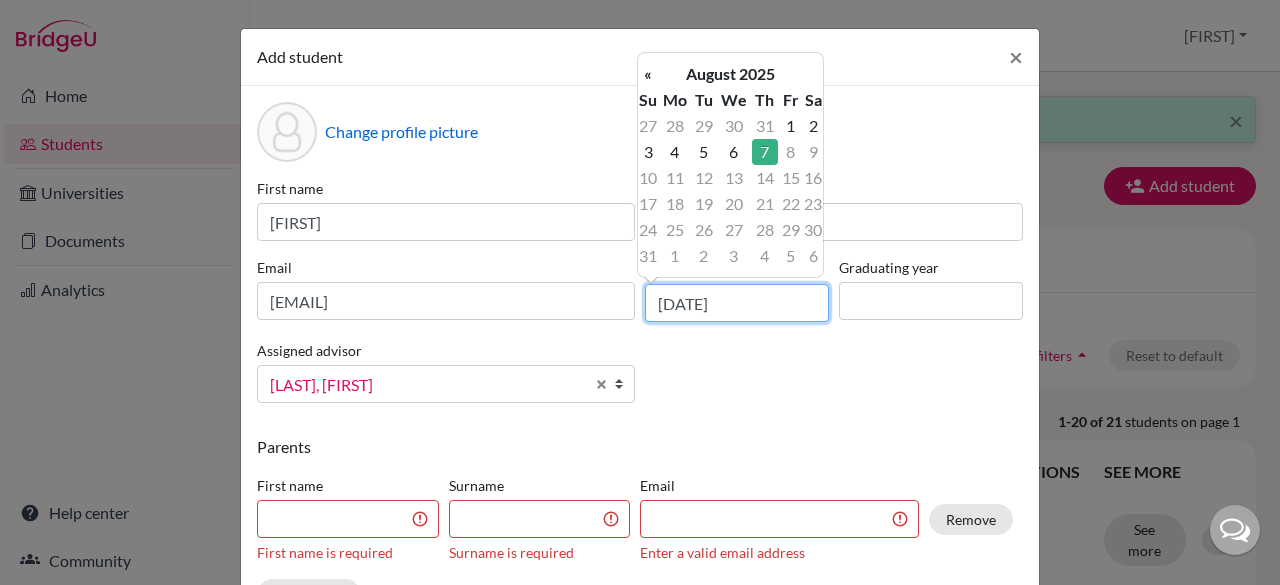 click on "07/08/2025" at bounding box center [737, 303] 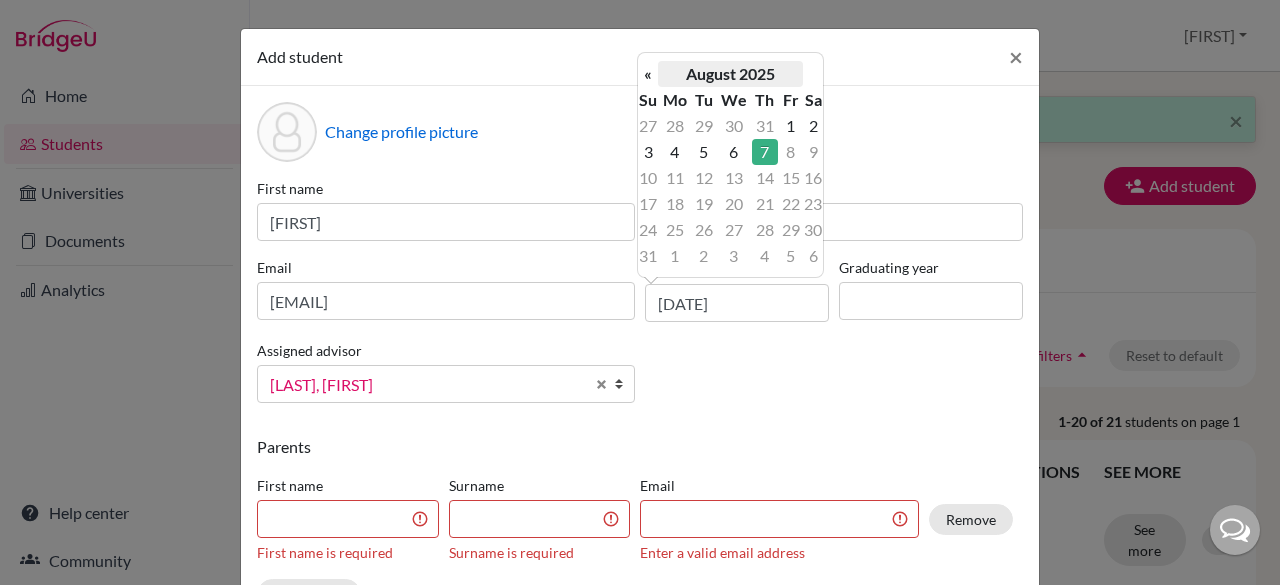 click on "August 2025" at bounding box center [730, 74] 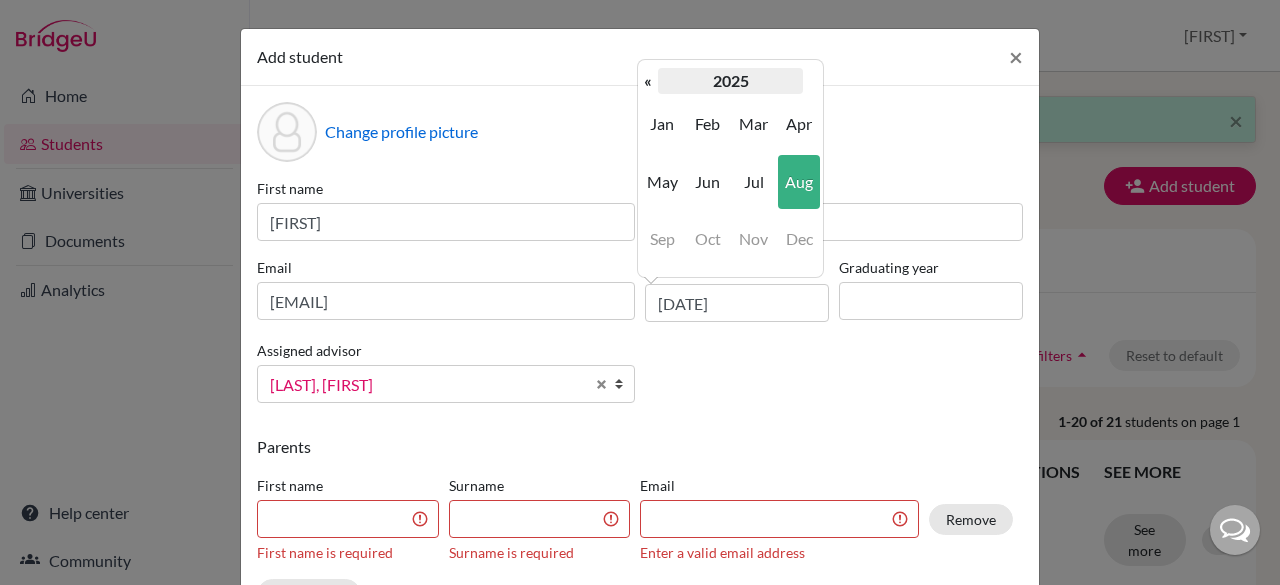 click on "2025" at bounding box center (730, 81) 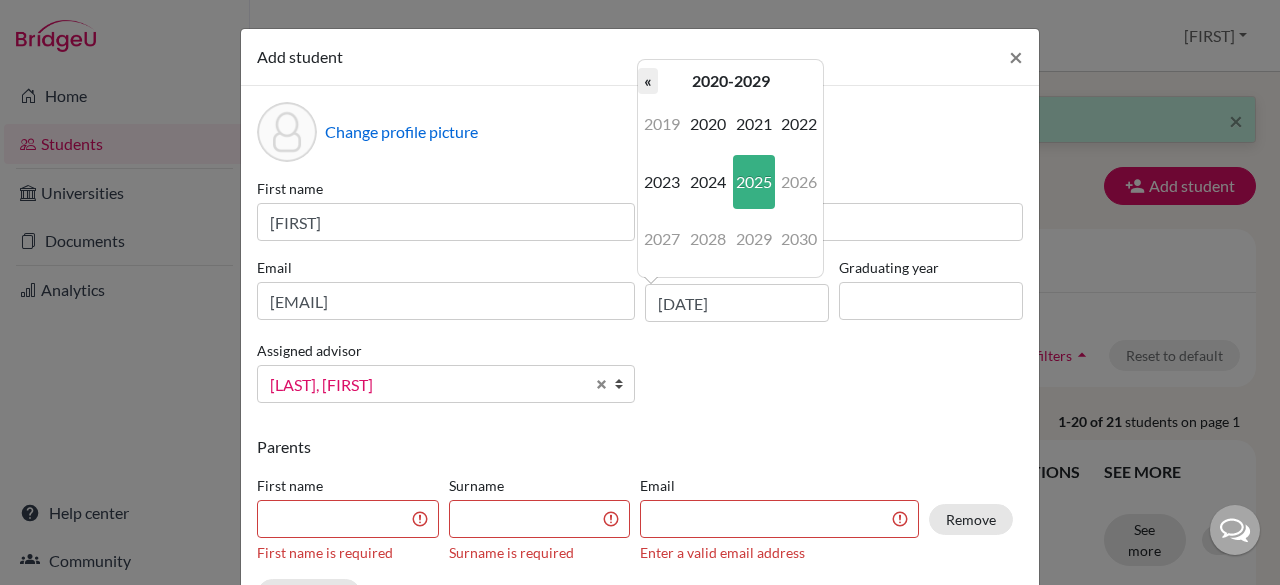 click on "«" at bounding box center [648, 81] 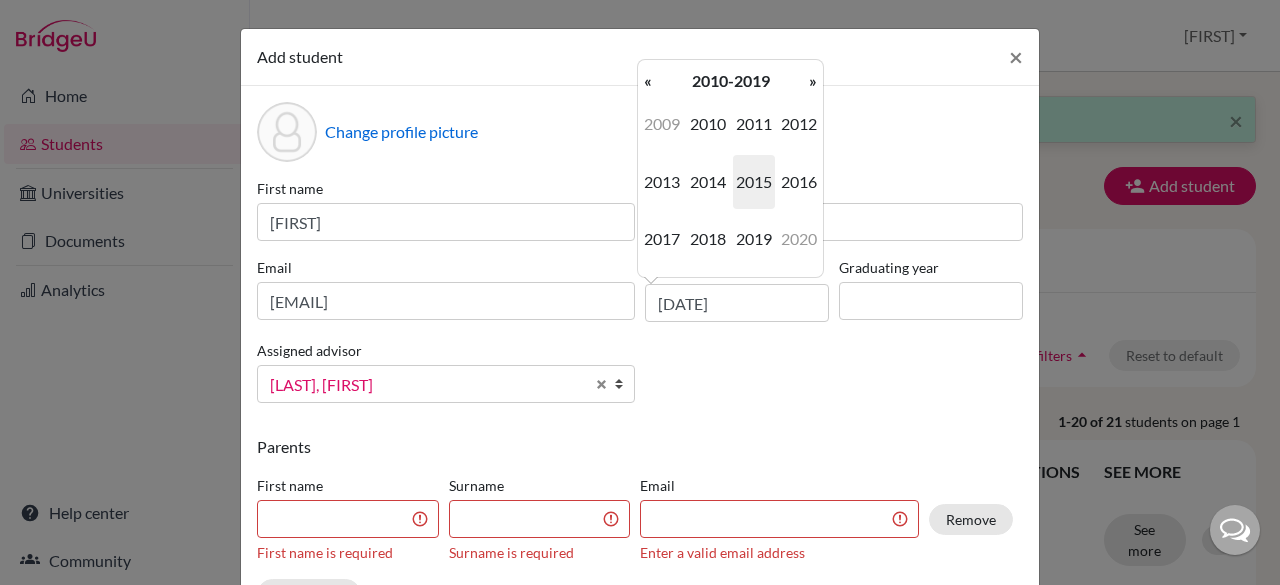 click on "«" at bounding box center (648, 81) 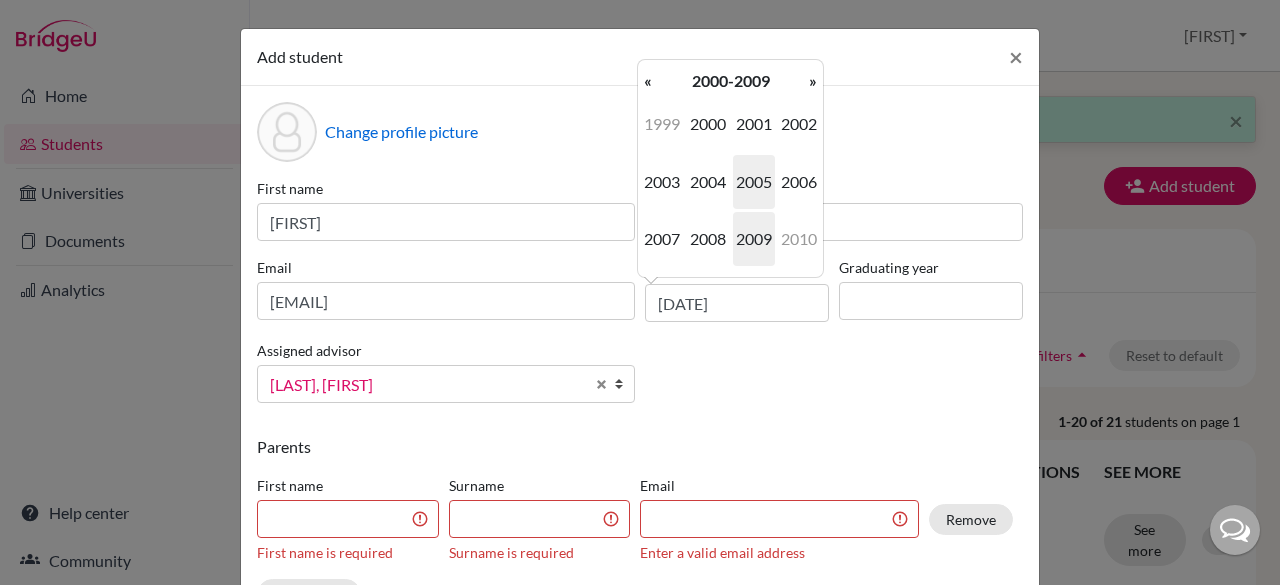 click on "2009" at bounding box center (754, 239) 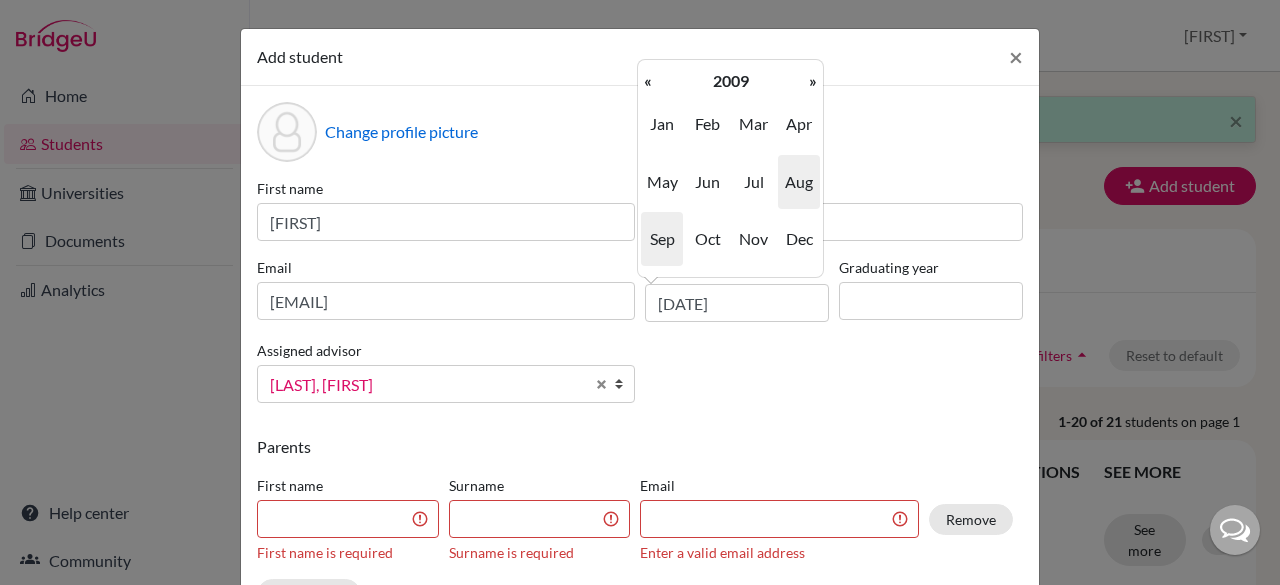 click on "Sep" at bounding box center [662, 239] 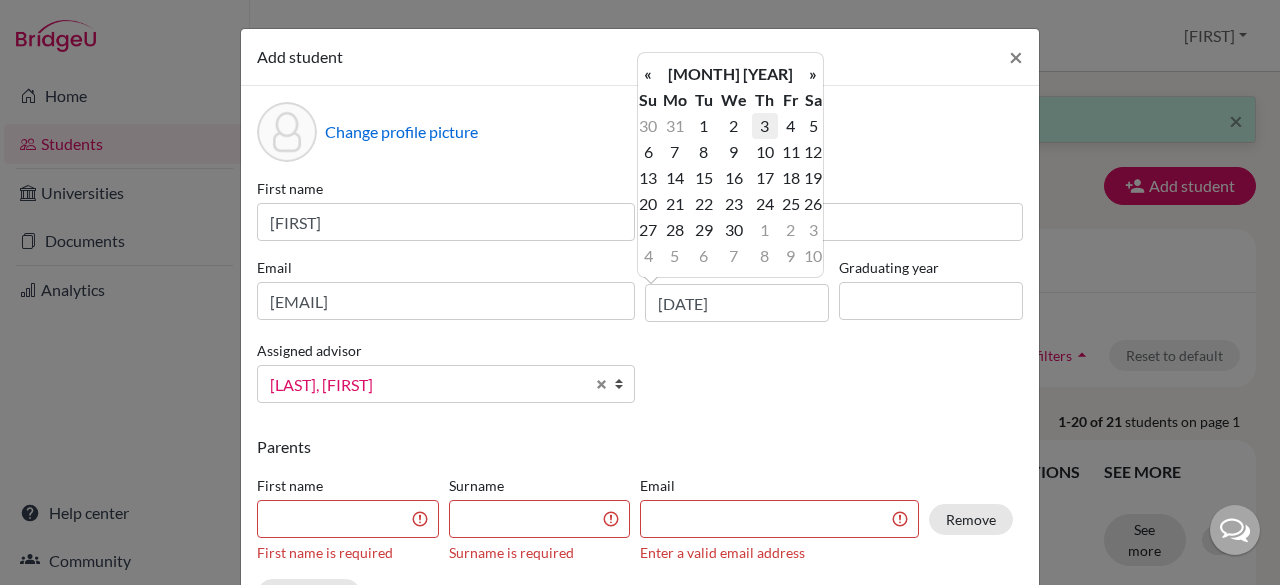 click on "3" at bounding box center [765, 126] 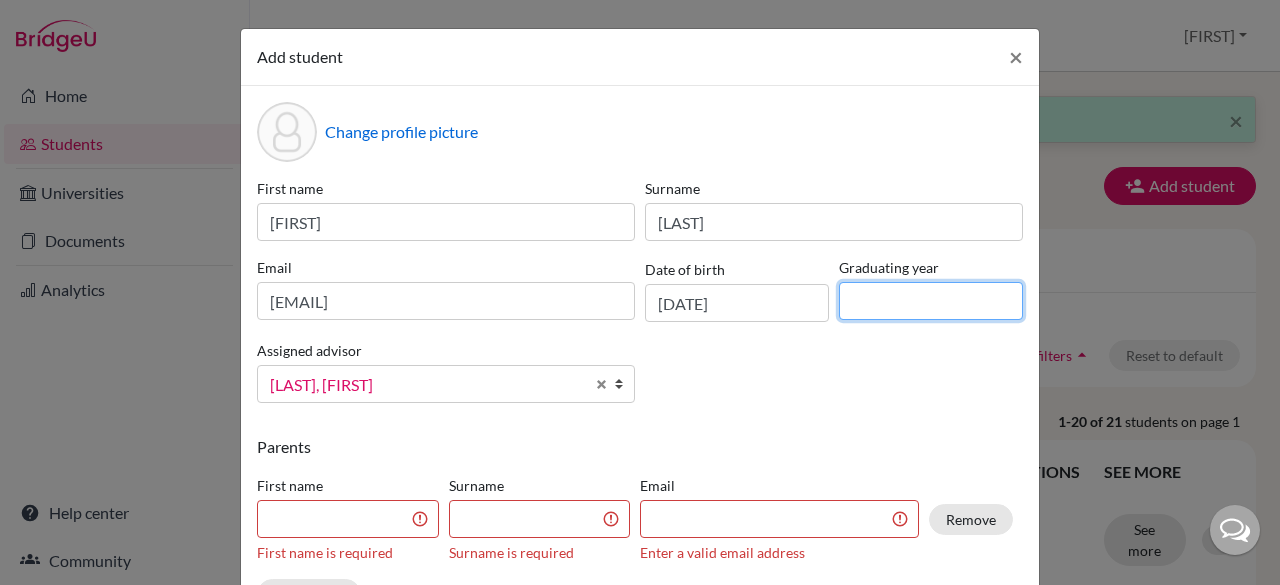 click at bounding box center [931, 301] 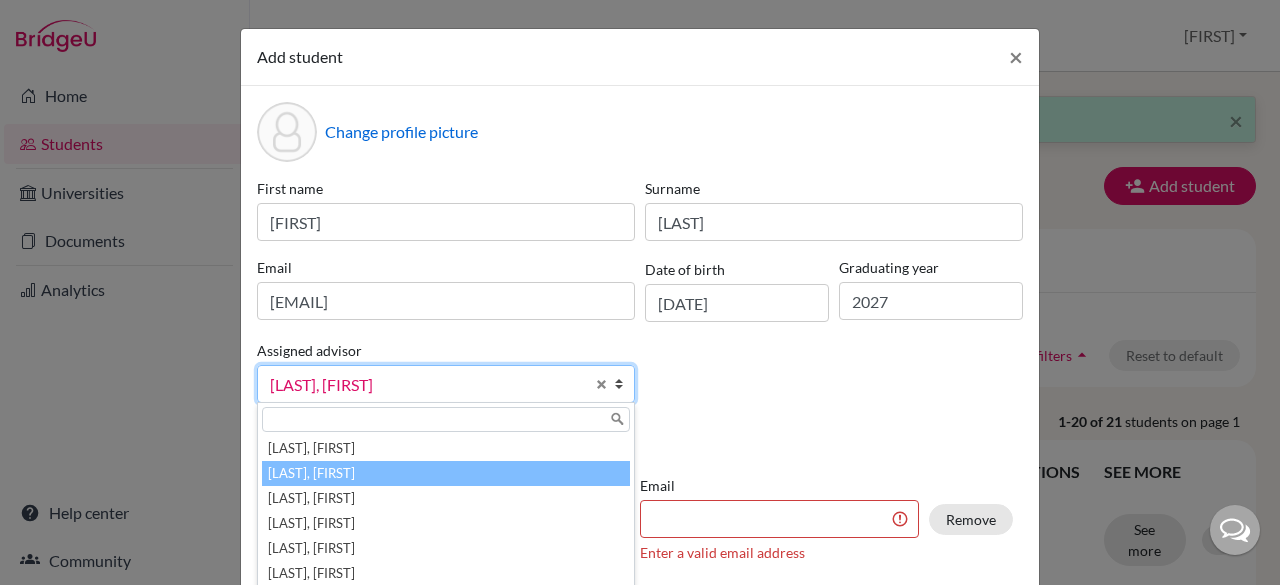 click on "[LAST], [FIRST]" at bounding box center [427, 385] 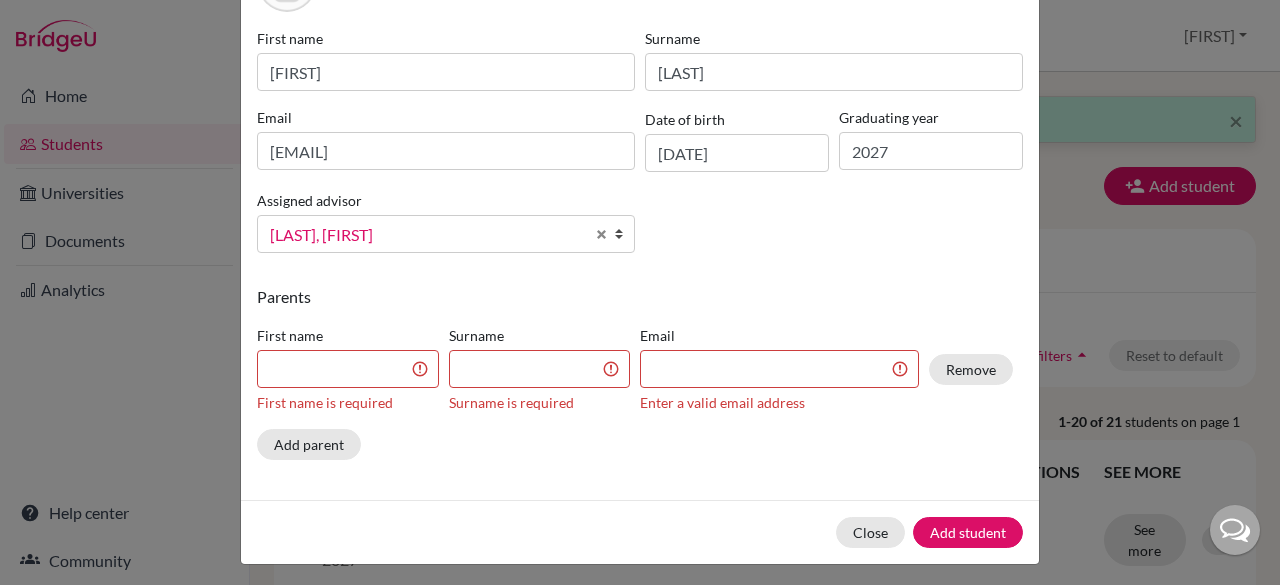 scroll, scrollTop: 154, scrollLeft: 0, axis: vertical 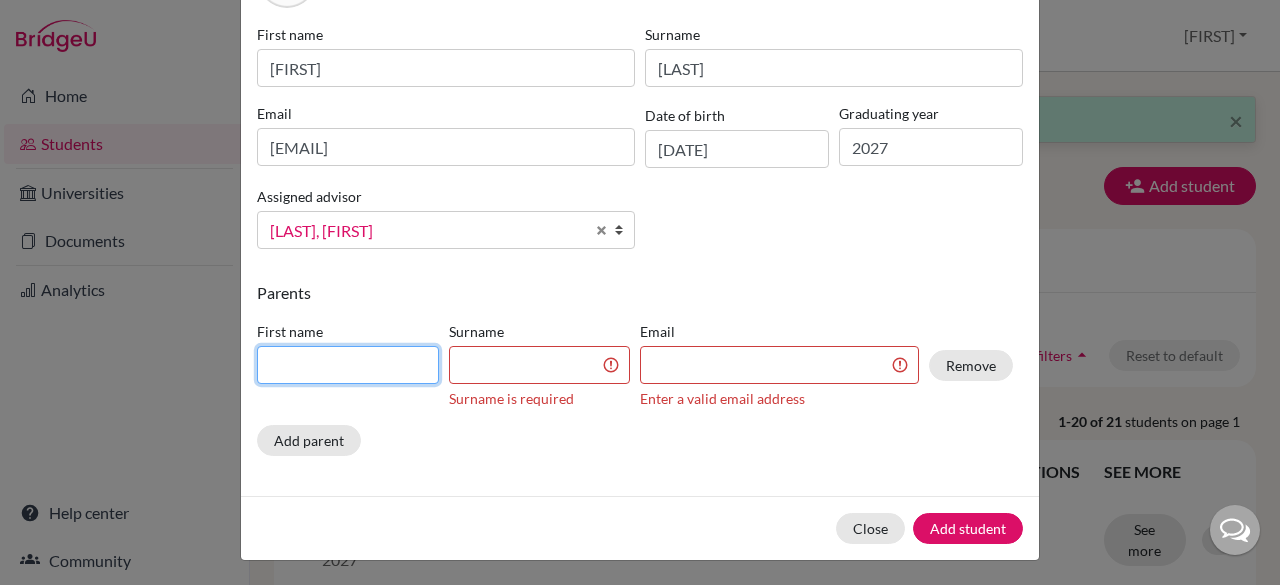 click at bounding box center [348, 365] 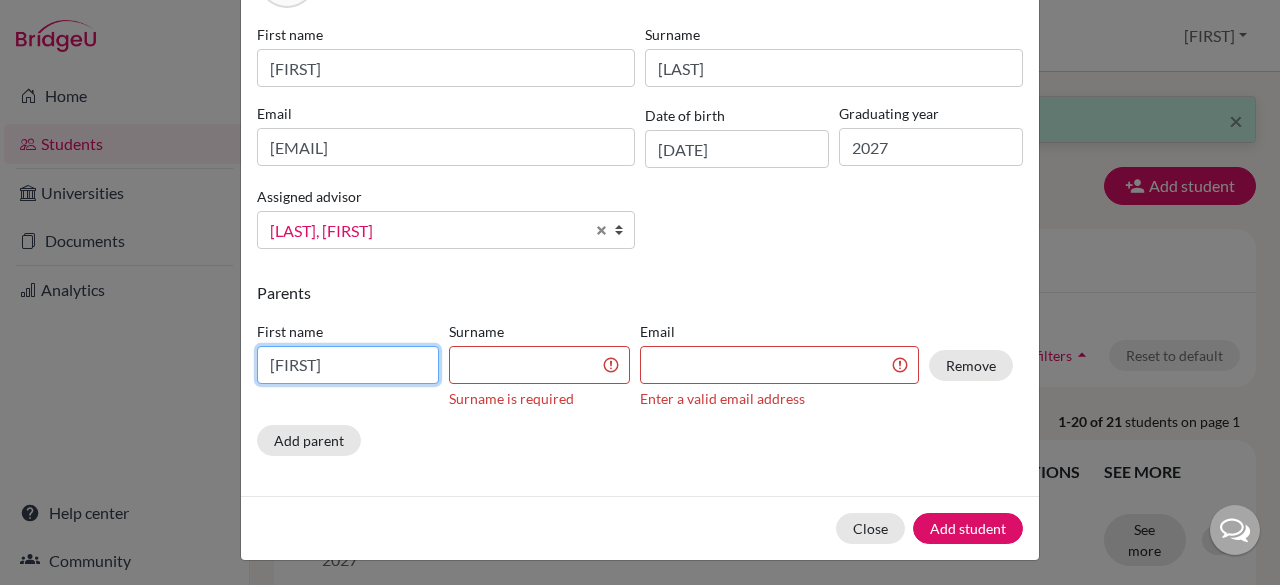 type on "Priya" 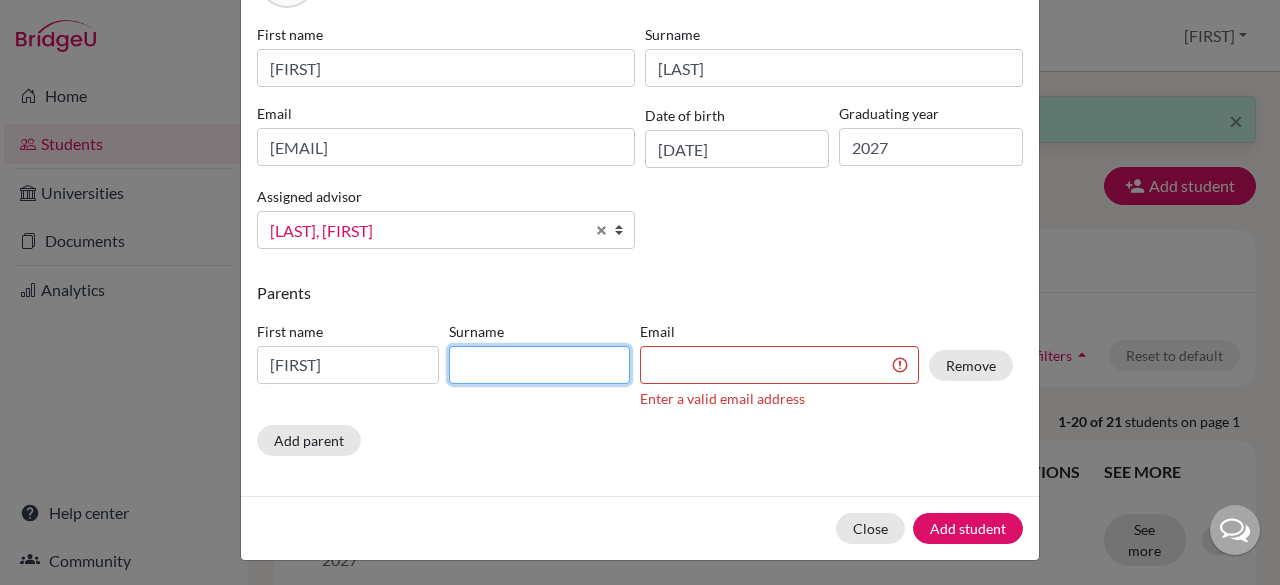 click at bounding box center (540, 365) 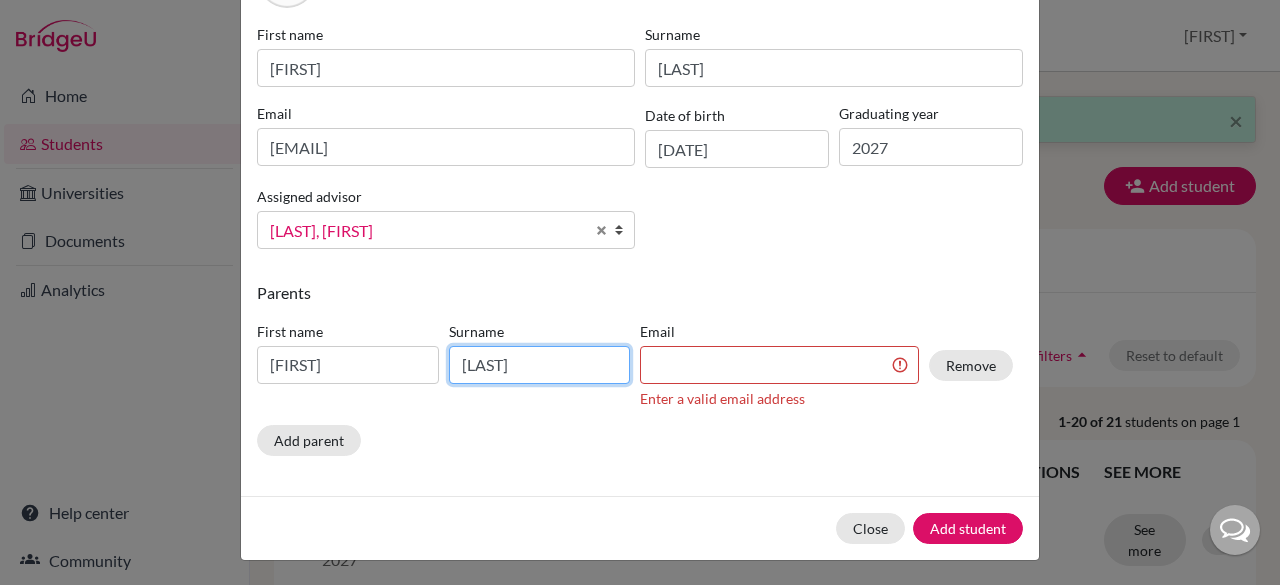 type on "Kanoji" 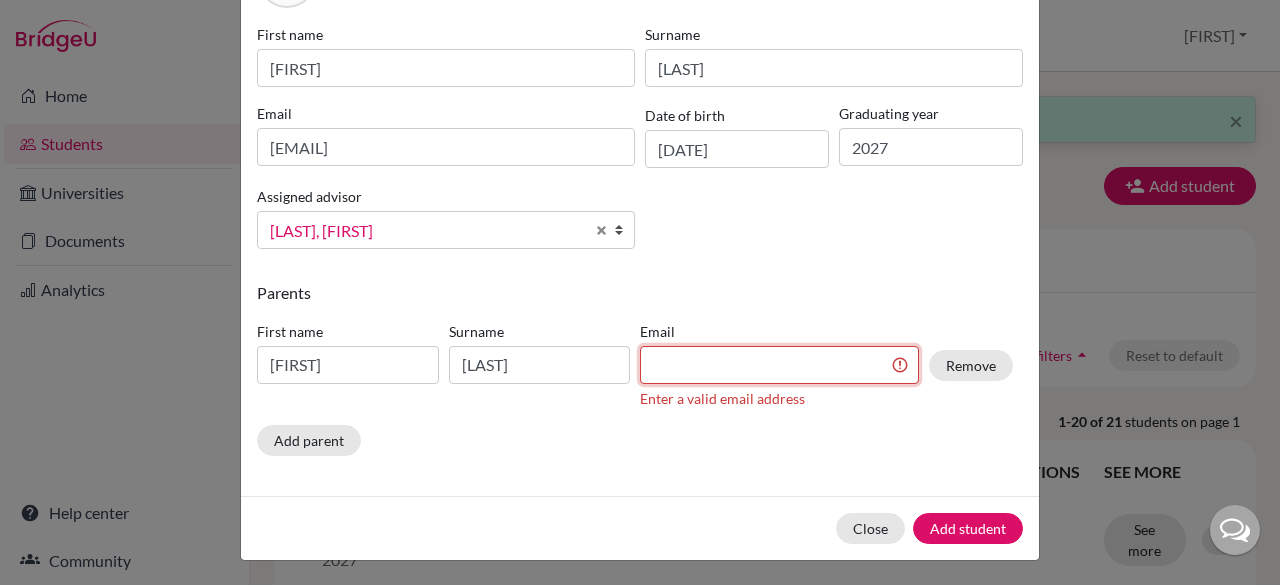 scroll, scrollTop: 129, scrollLeft: 0, axis: vertical 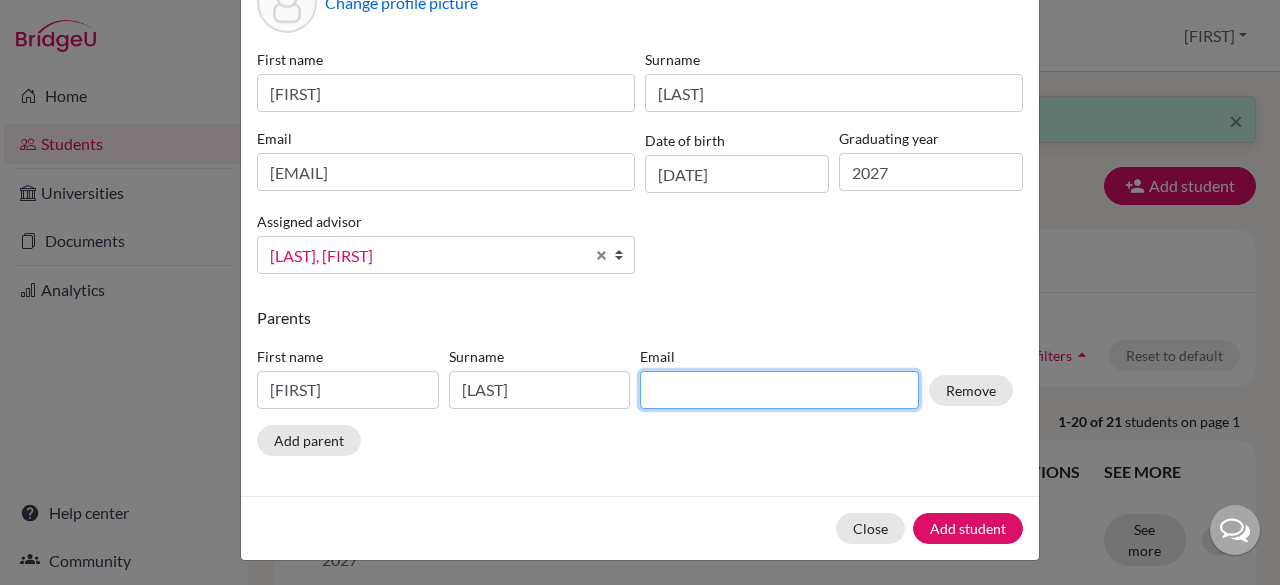 click at bounding box center [779, 390] 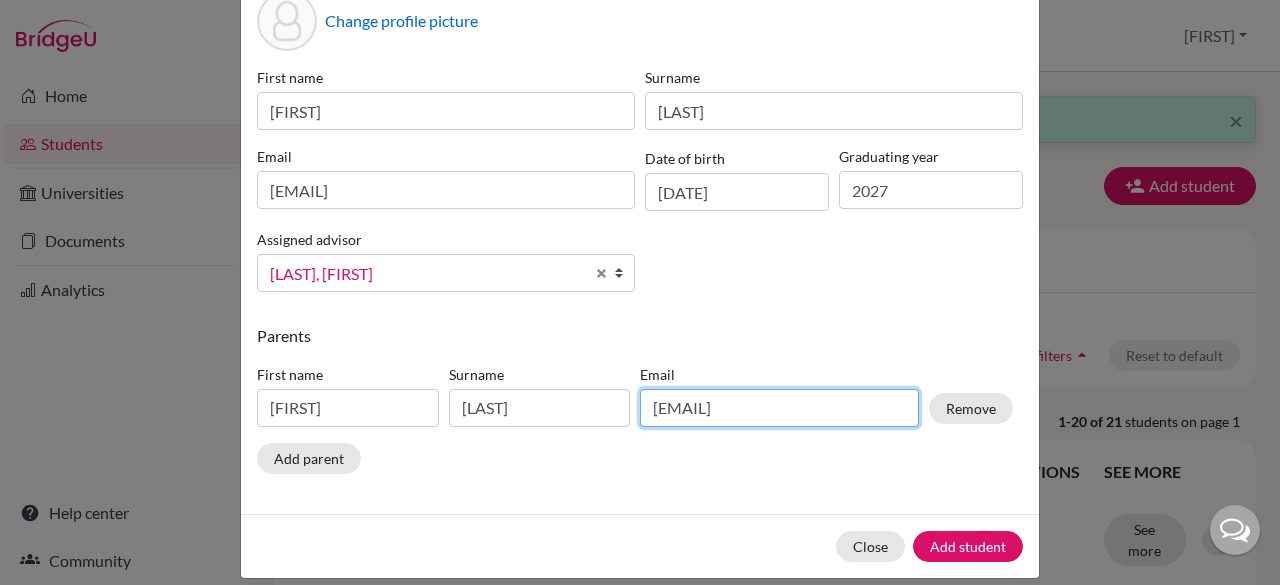 scroll, scrollTop: 129, scrollLeft: 0, axis: vertical 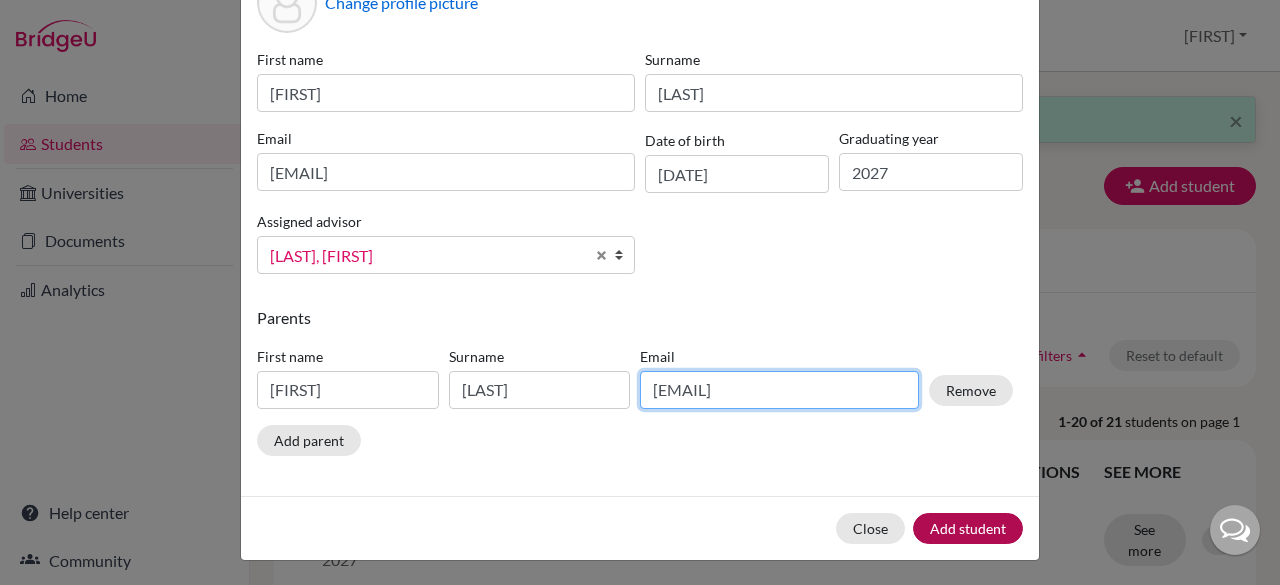 type on "priyaggfl@gmail.com" 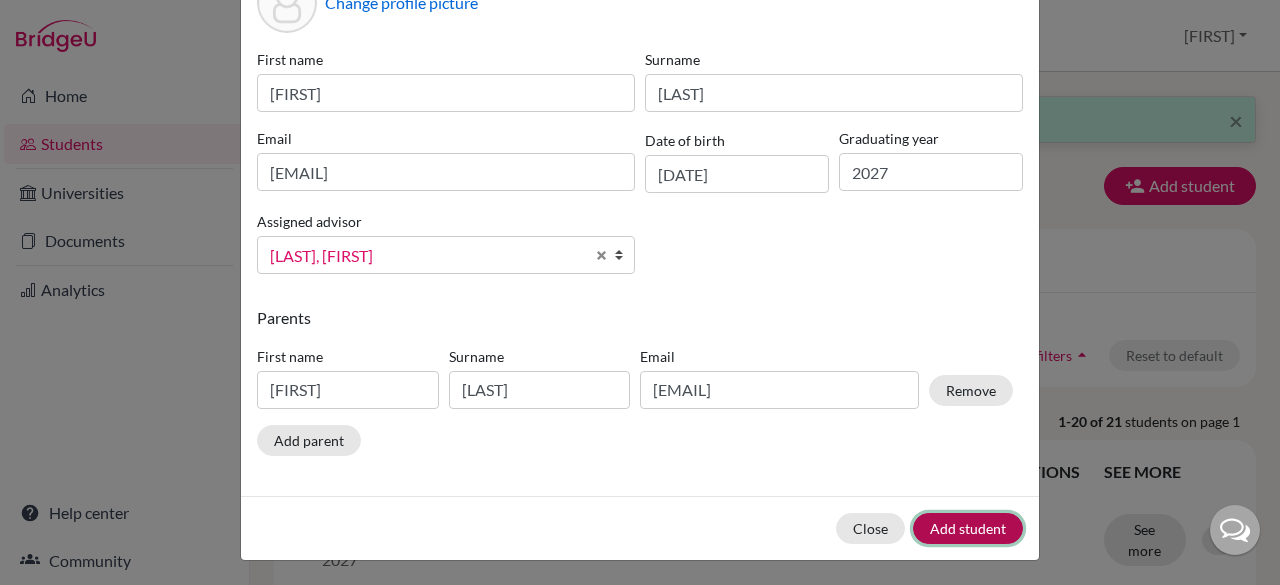 click on "Add student" at bounding box center [968, 528] 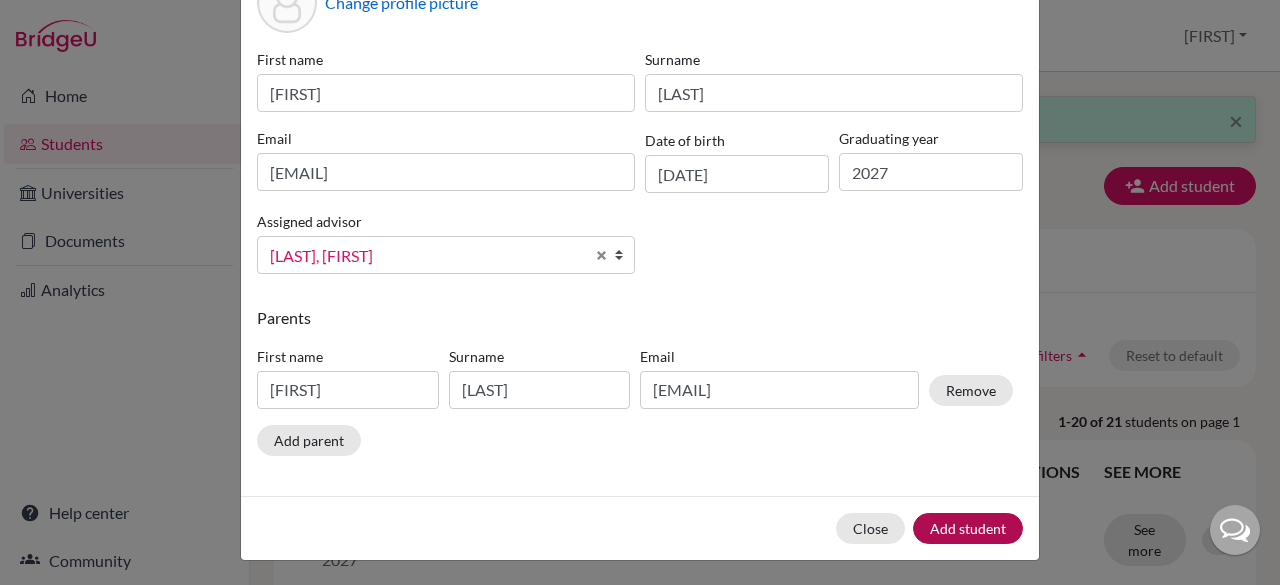 scroll, scrollTop: 0, scrollLeft: 0, axis: both 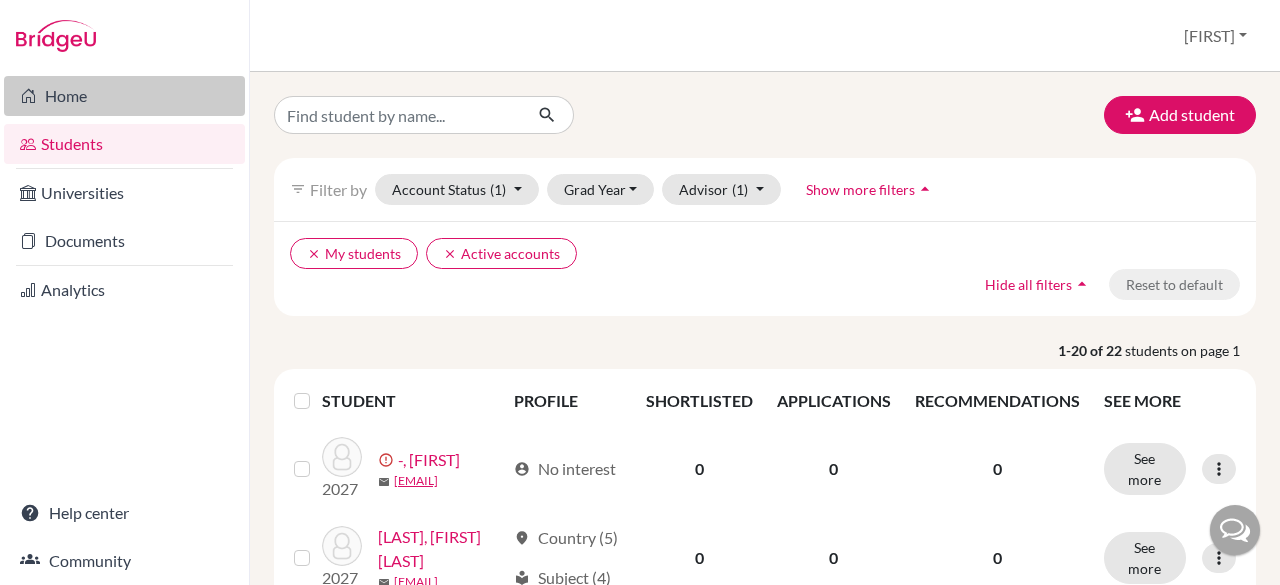 click on "Home" at bounding box center [124, 96] 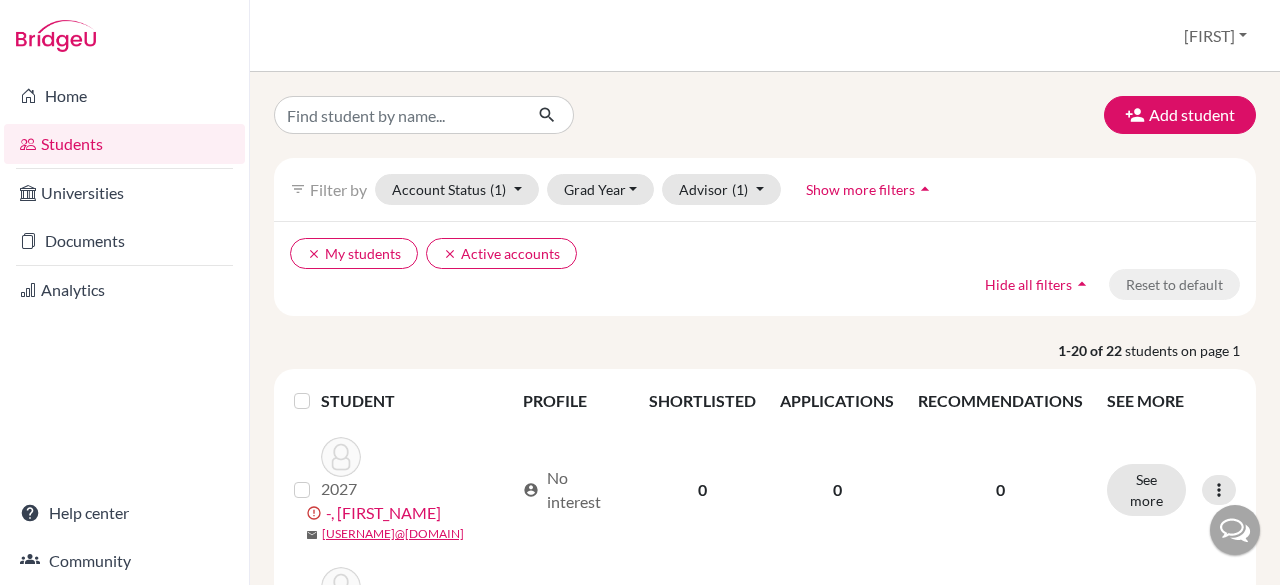 scroll, scrollTop: 0, scrollLeft: 0, axis: both 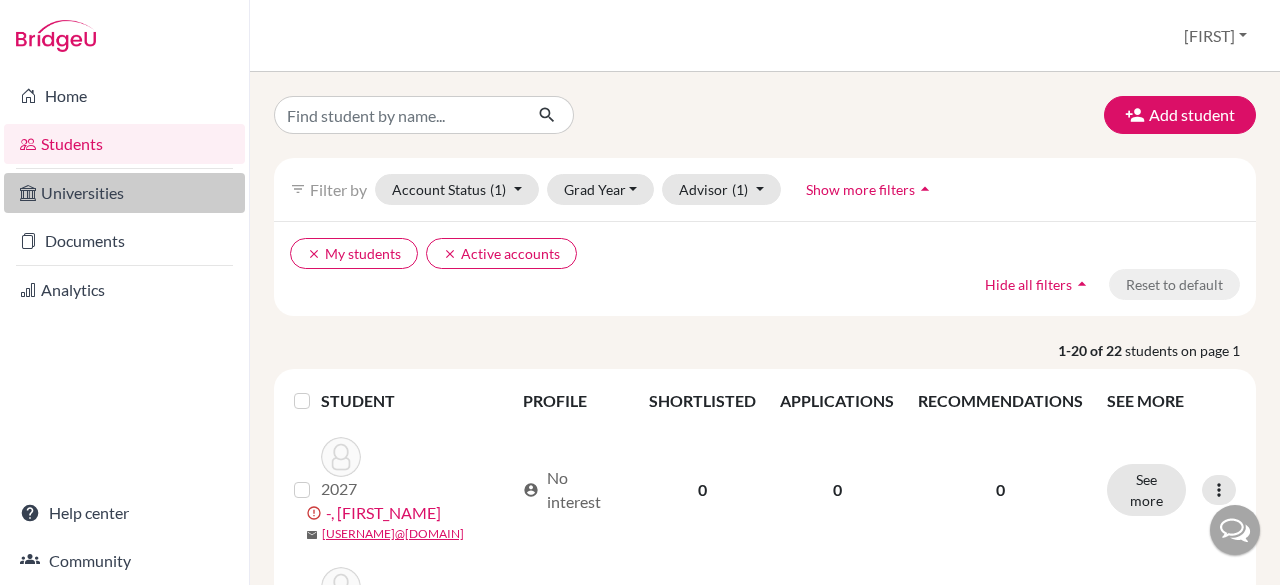 click on "Universities" at bounding box center (124, 193) 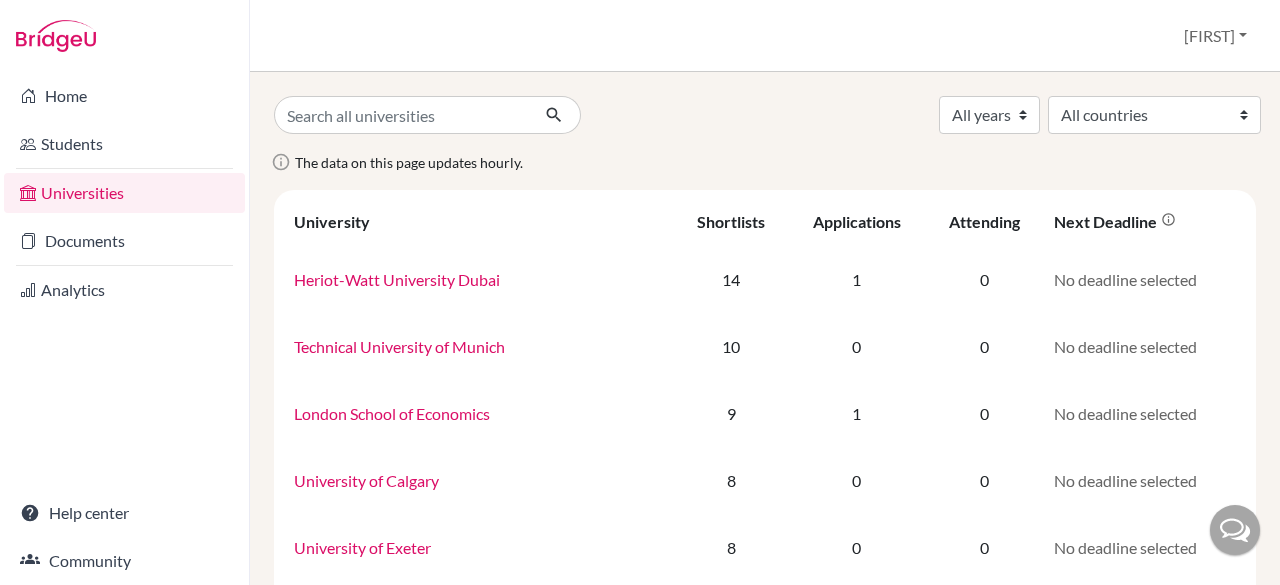 scroll, scrollTop: 0, scrollLeft: 0, axis: both 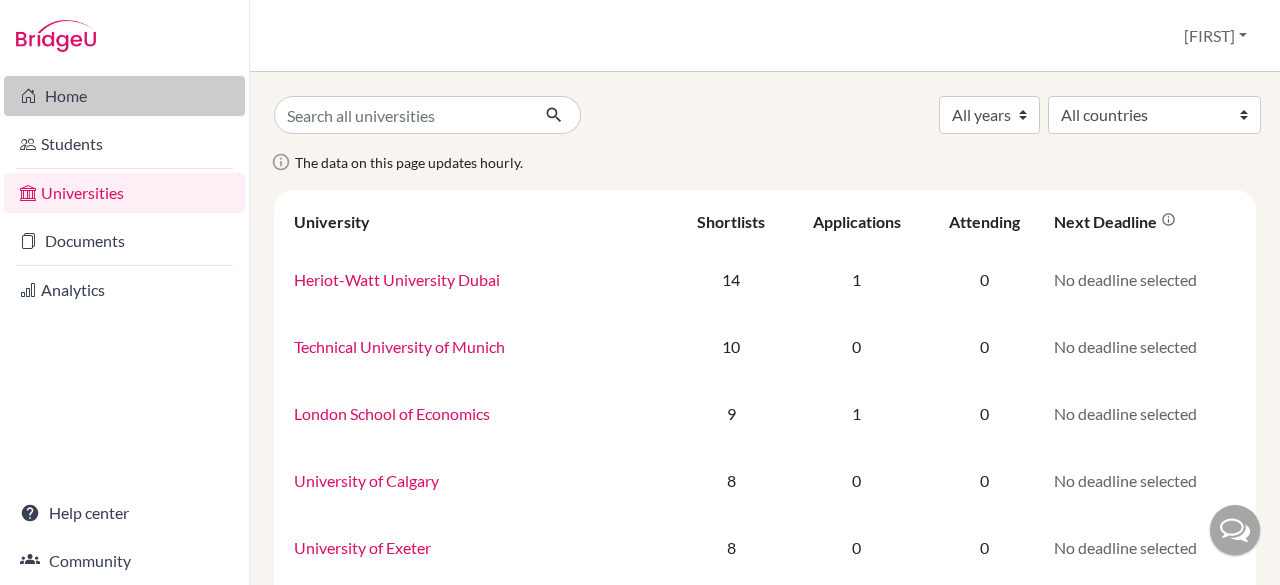 click on "Home" at bounding box center [124, 96] 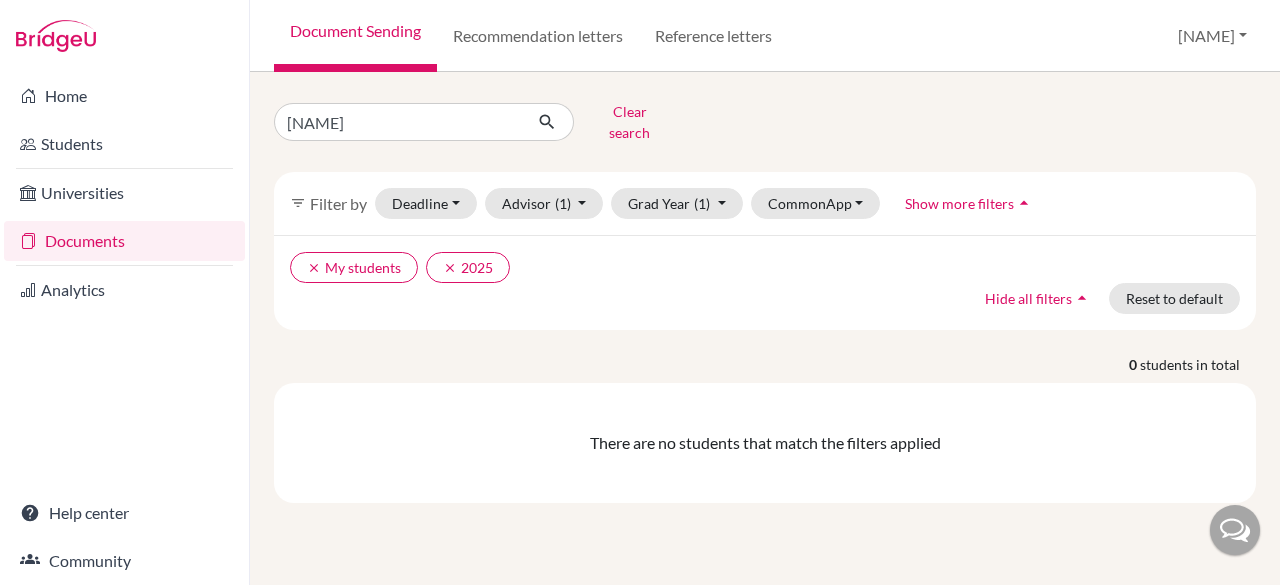 scroll, scrollTop: 0, scrollLeft: 0, axis: both 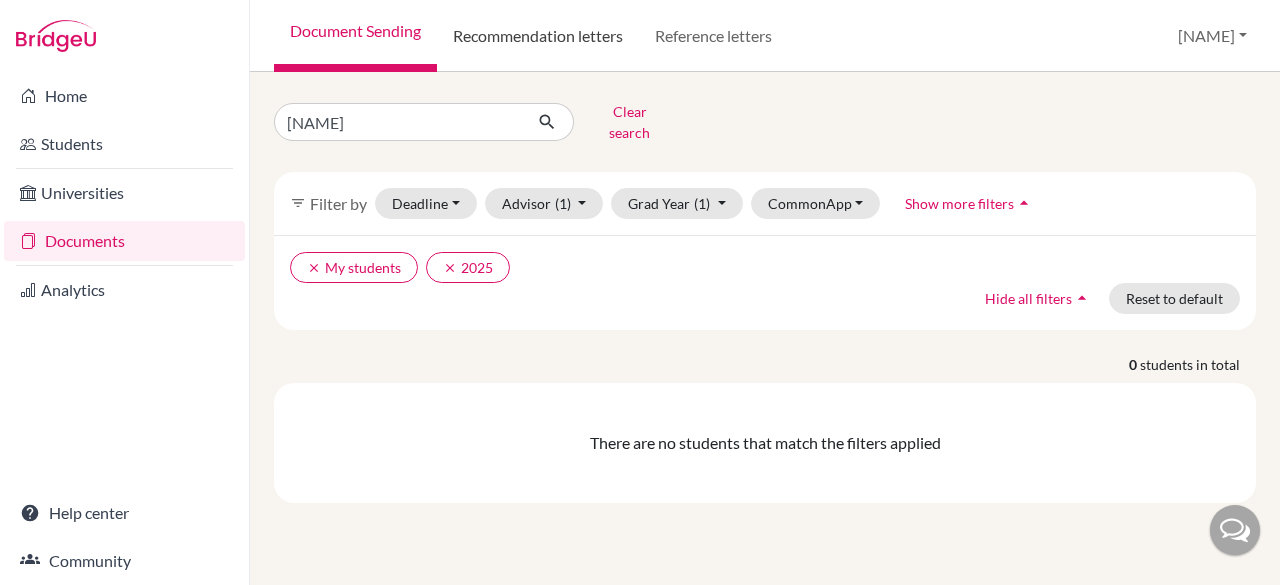 click on "Recommendation letters" at bounding box center (538, 36) 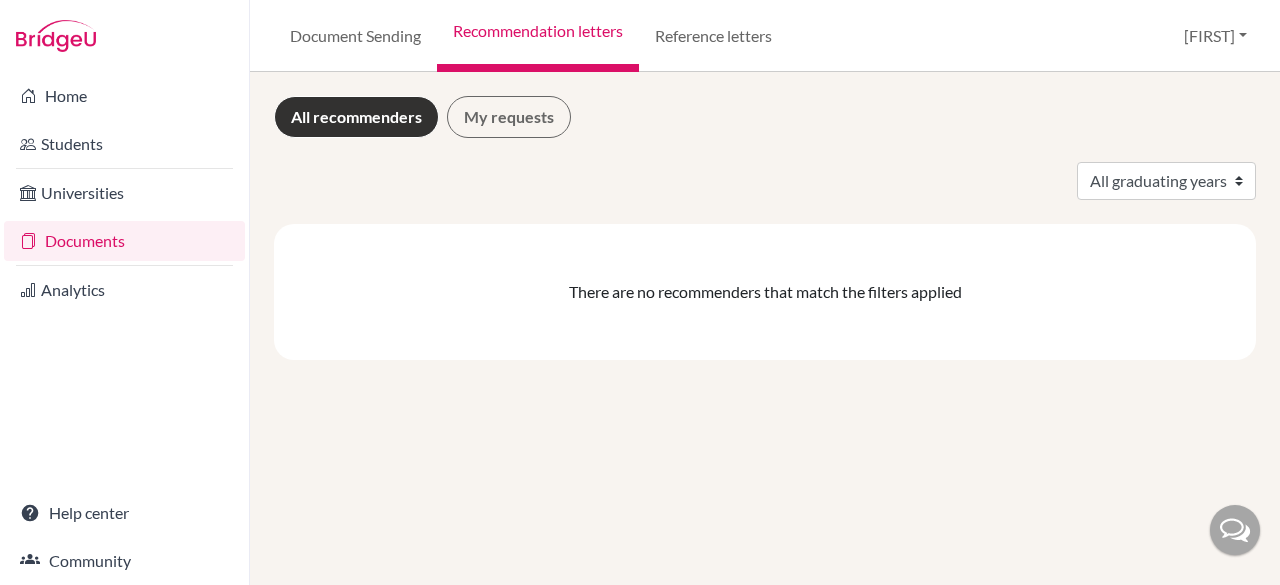 scroll, scrollTop: 0, scrollLeft: 0, axis: both 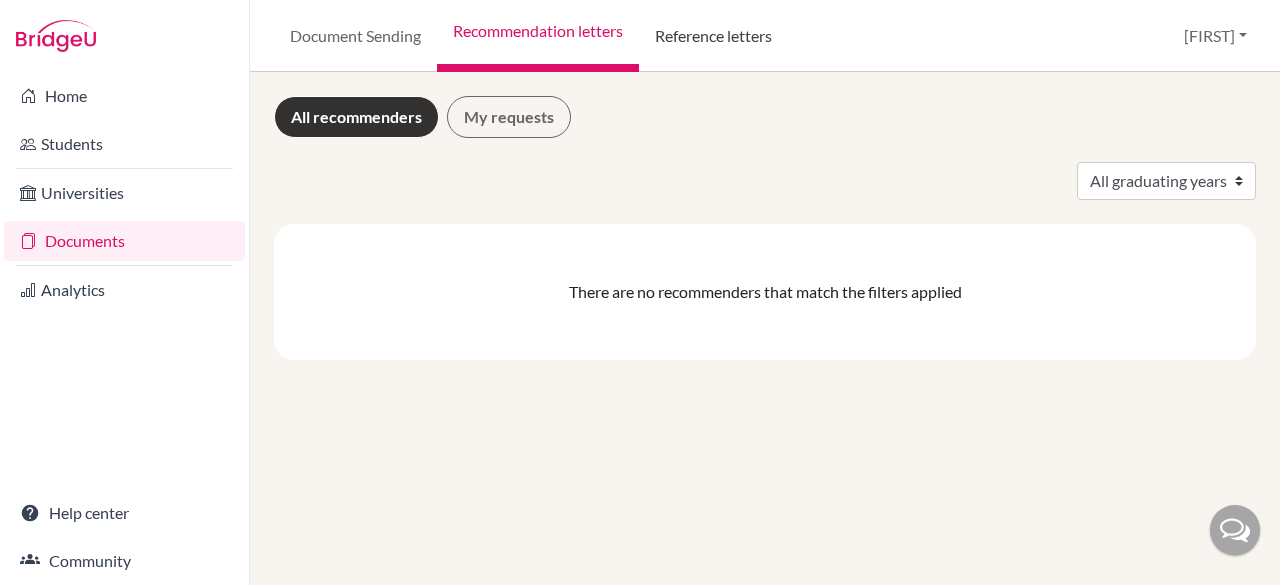 click on "Reference letters" at bounding box center [713, 36] 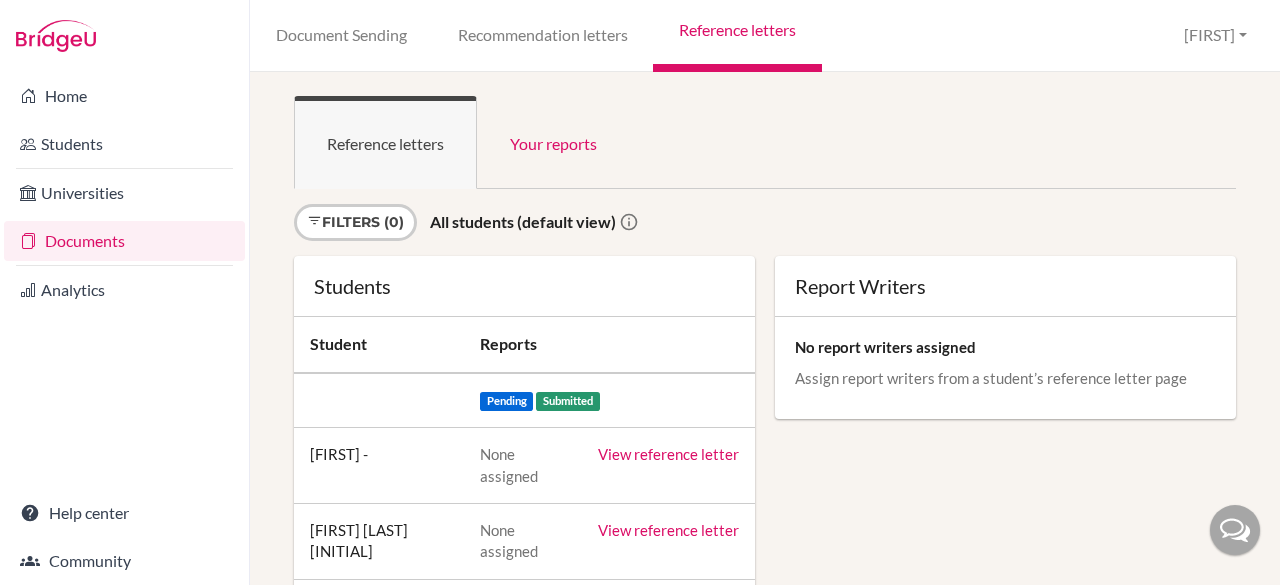 scroll, scrollTop: 0, scrollLeft: 0, axis: both 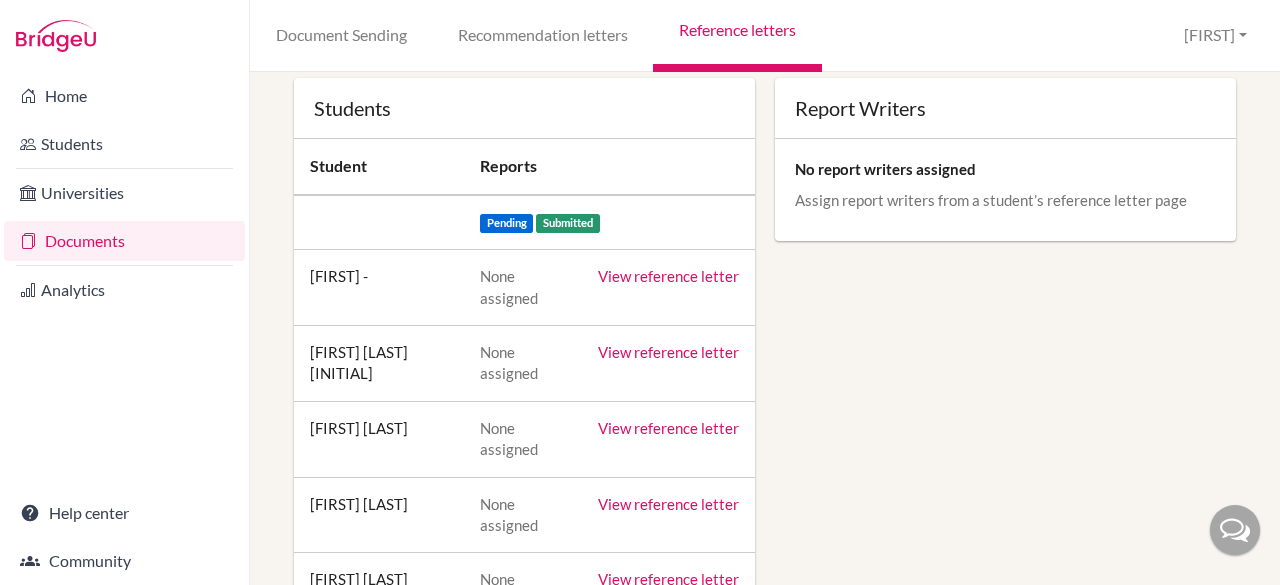 click on "View reference letter" at bounding box center [668, 276] 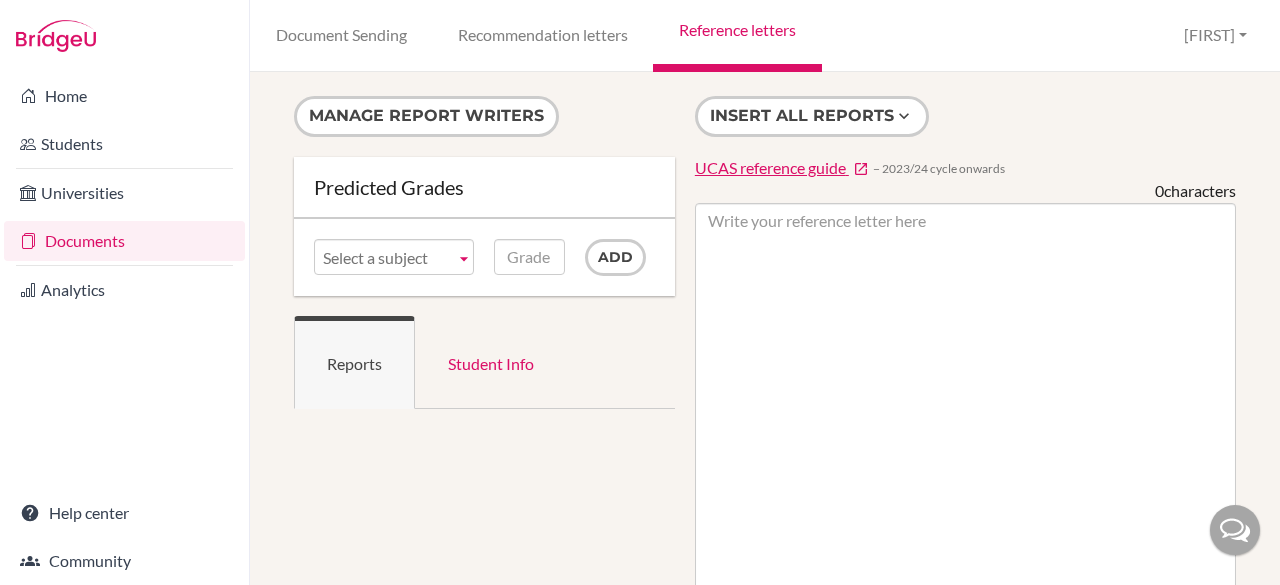 scroll, scrollTop: 0, scrollLeft: 0, axis: both 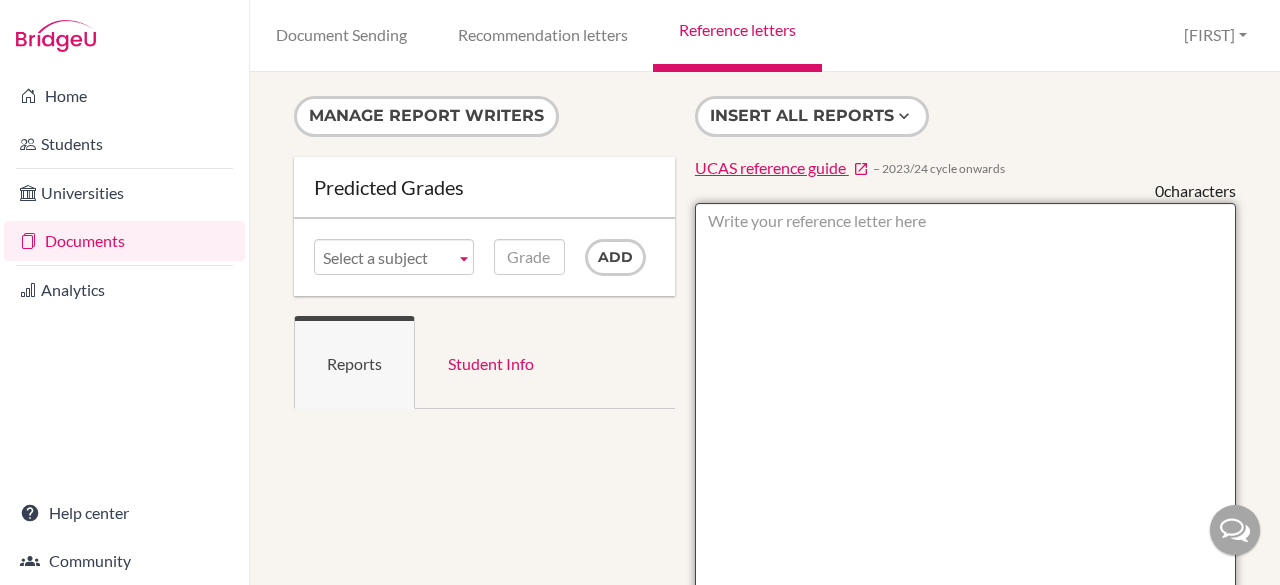 click at bounding box center (965, 781) 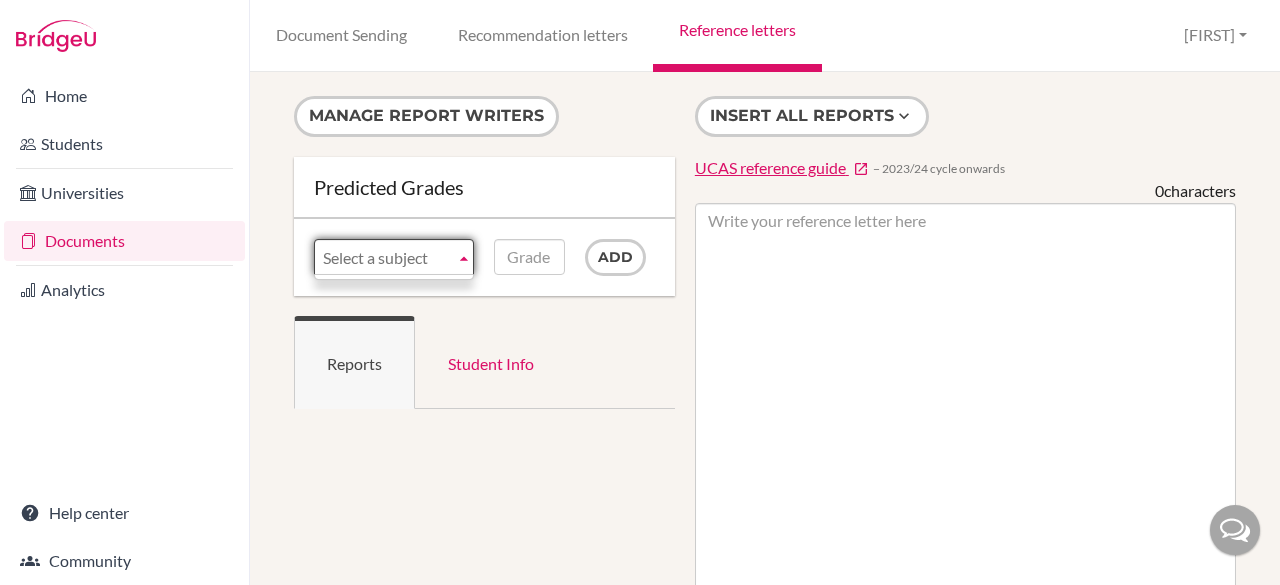 click at bounding box center [464, 257] 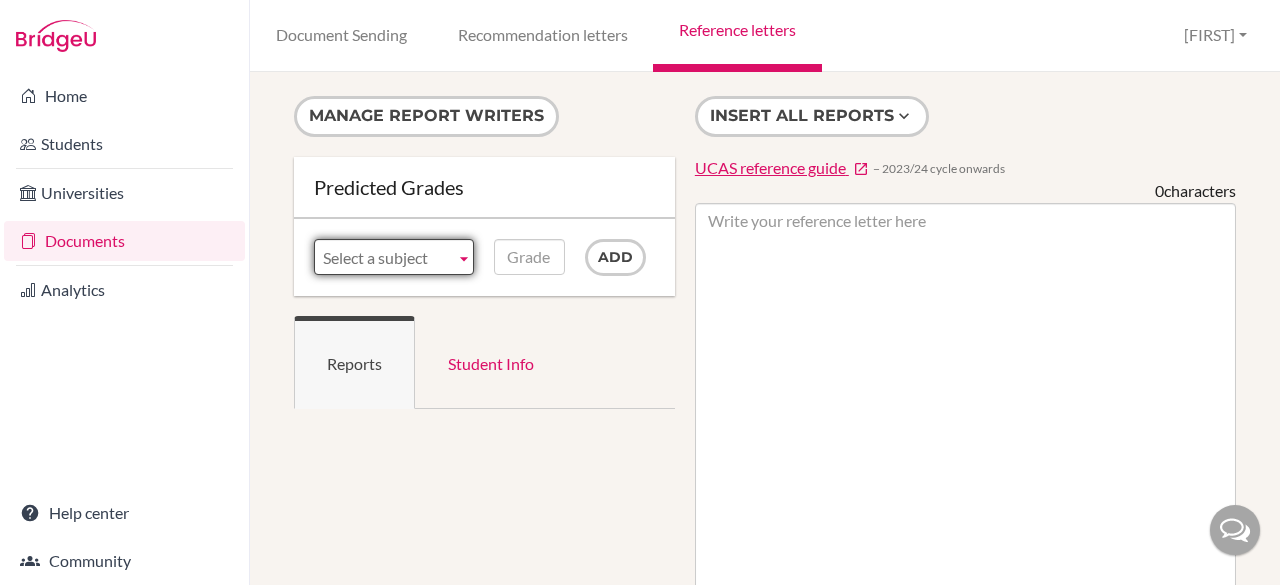 click at bounding box center [464, 257] 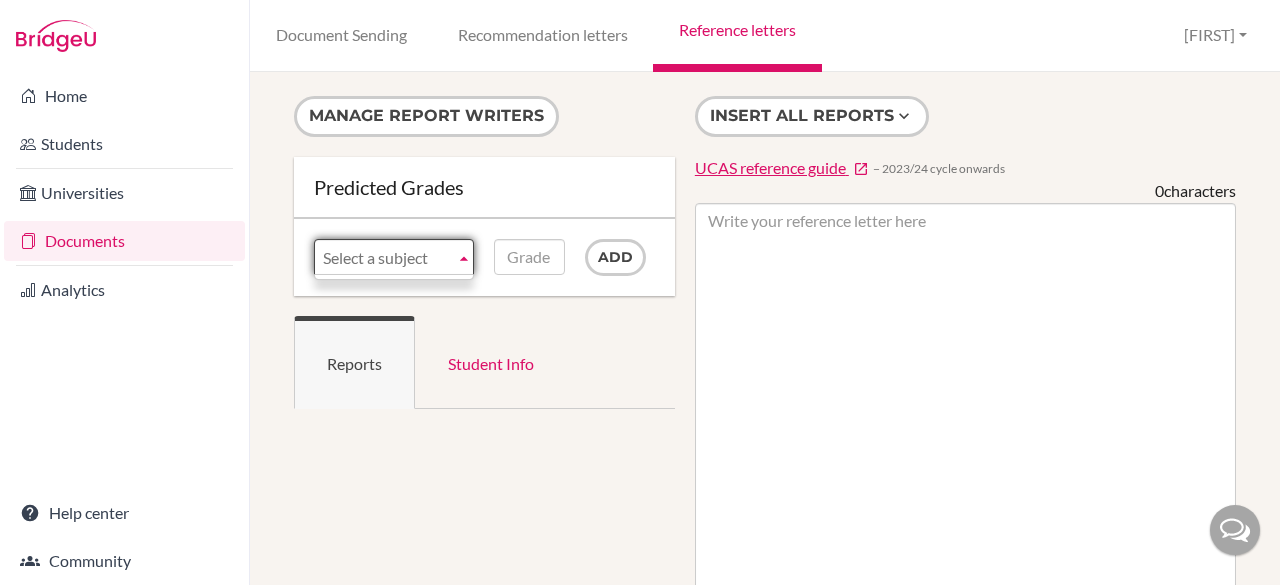 click on "Select a subject" at bounding box center (394, 257) 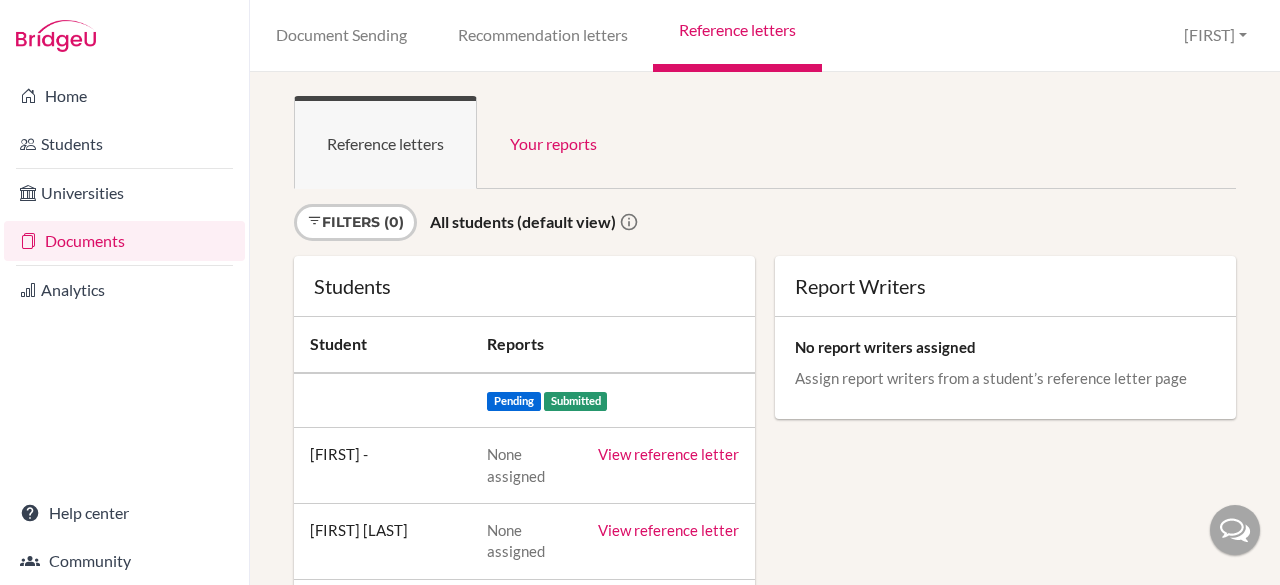 scroll, scrollTop: 0, scrollLeft: 0, axis: both 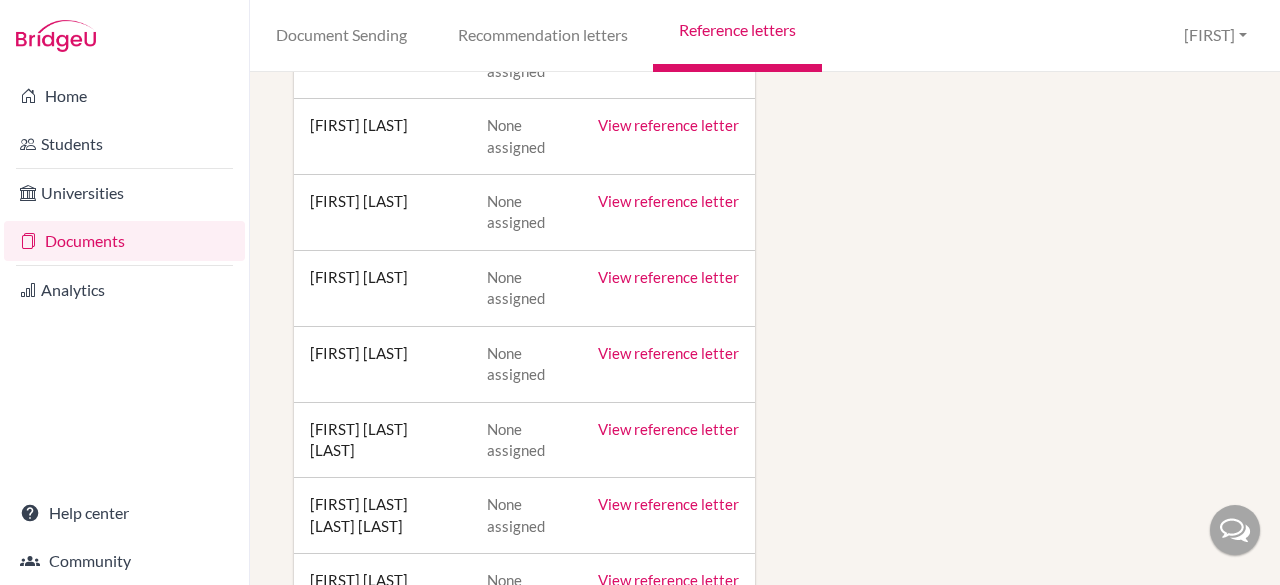 click on "View reference letter" at bounding box center (668, 353) 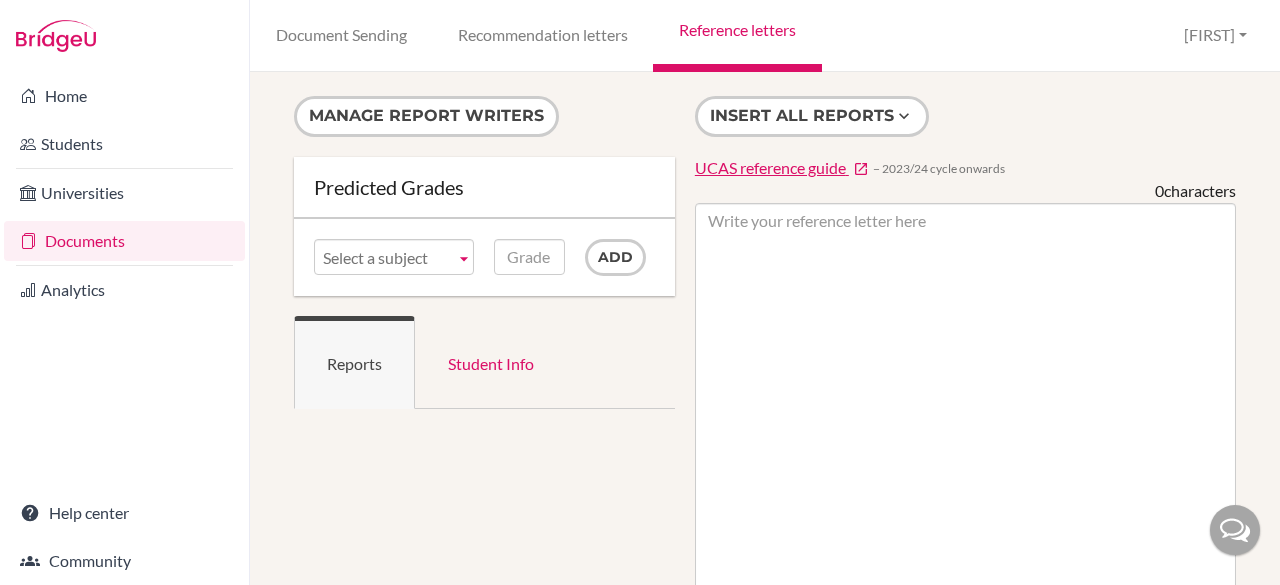 scroll, scrollTop: 0, scrollLeft: 0, axis: both 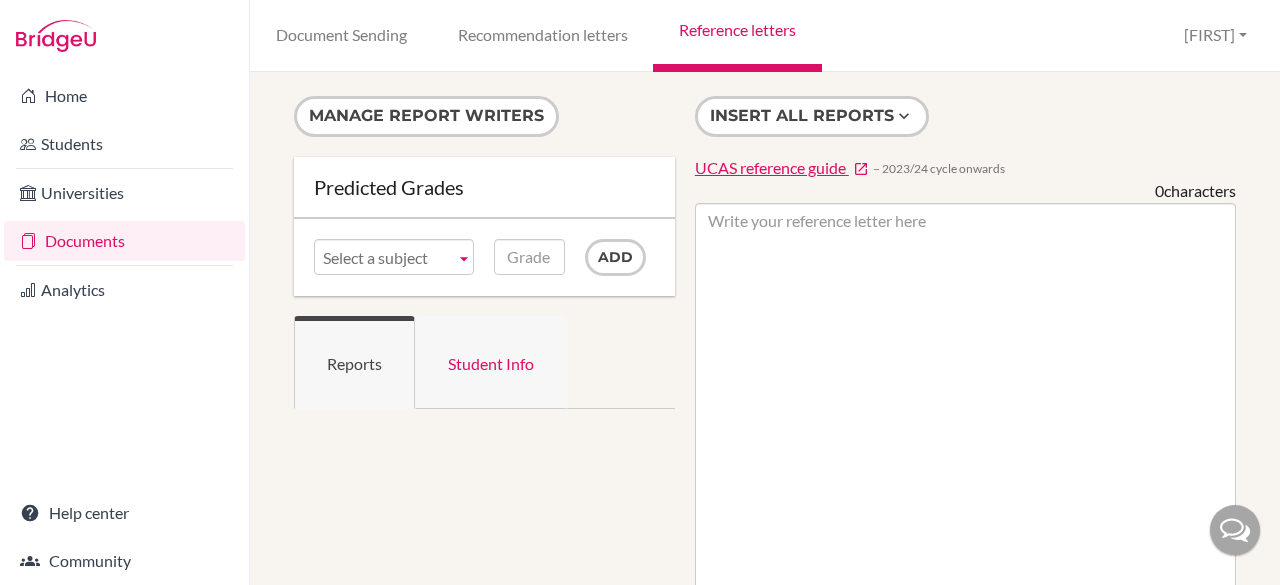 click on "Student Info" at bounding box center [491, 362] 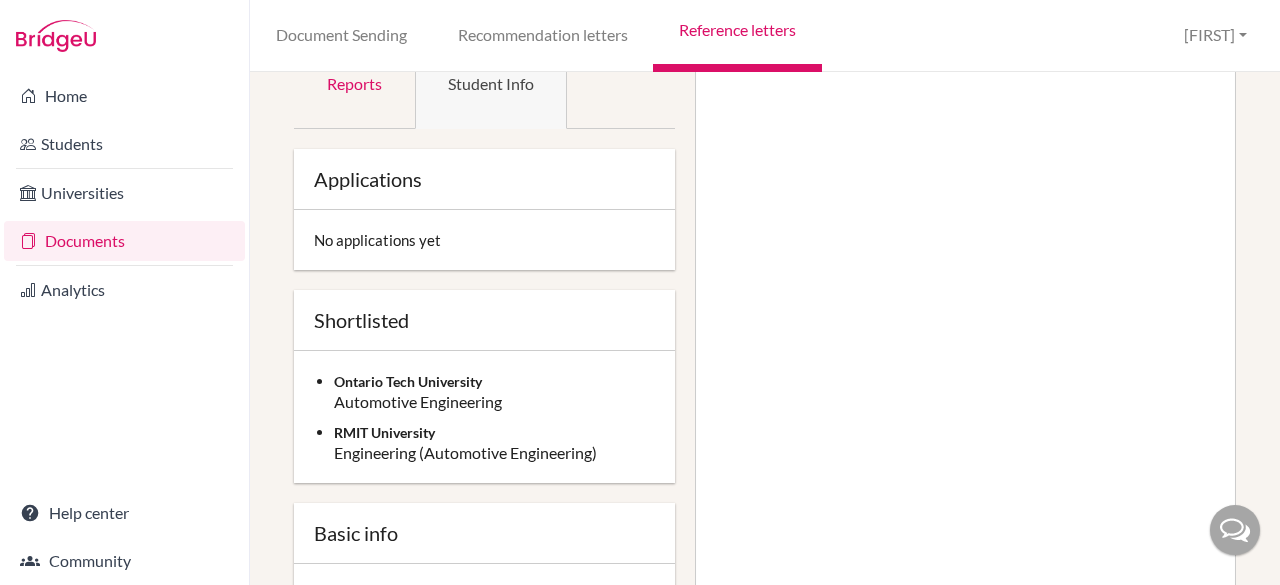 scroll, scrollTop: 0, scrollLeft: 0, axis: both 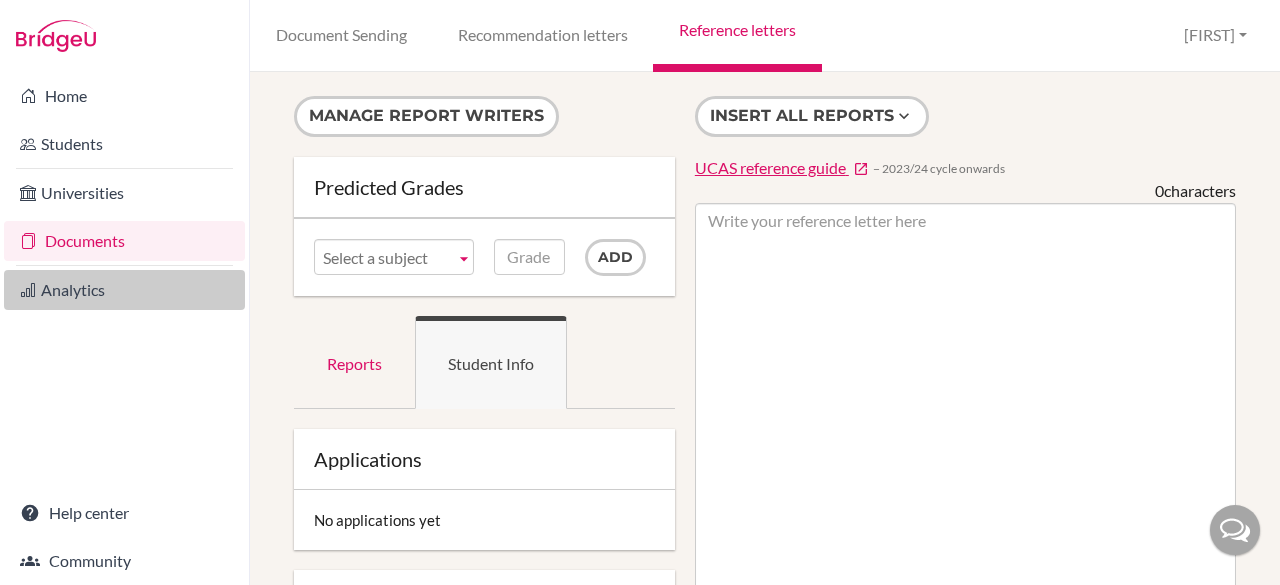 click on "Analytics" at bounding box center (124, 290) 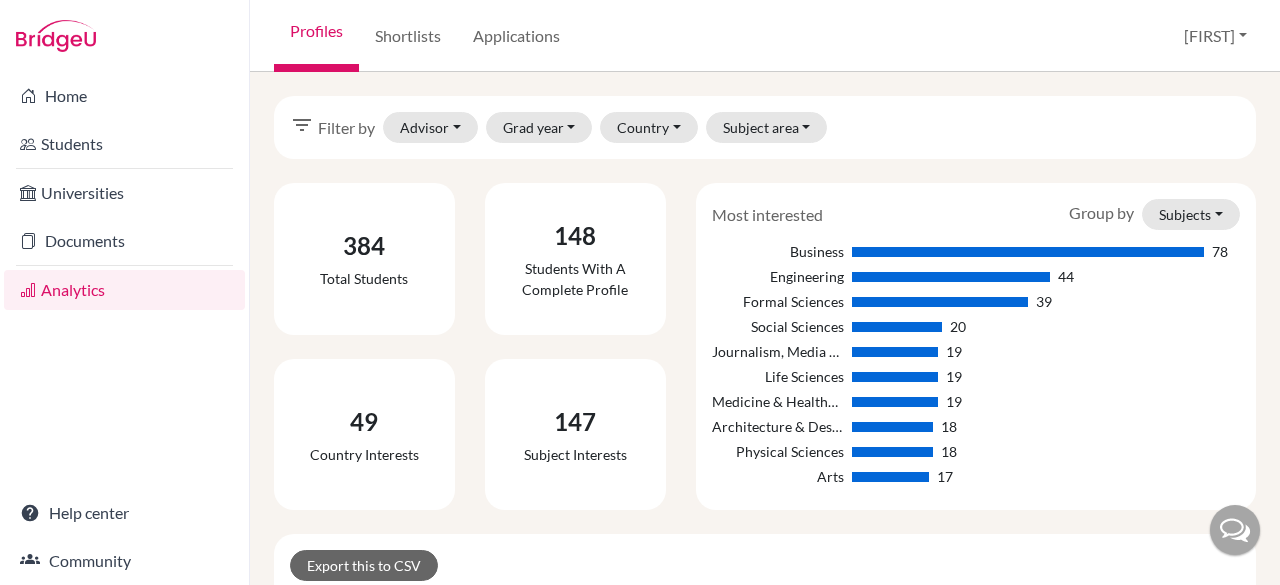 scroll, scrollTop: 0, scrollLeft: 0, axis: both 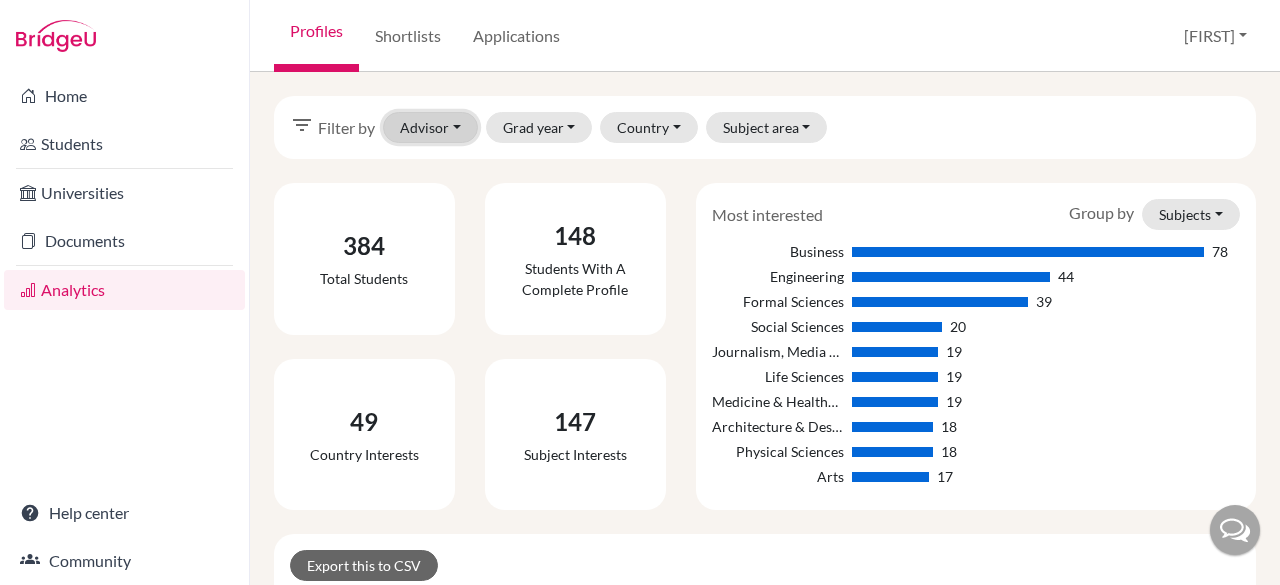 click on "Advisor" at bounding box center [430, 127] 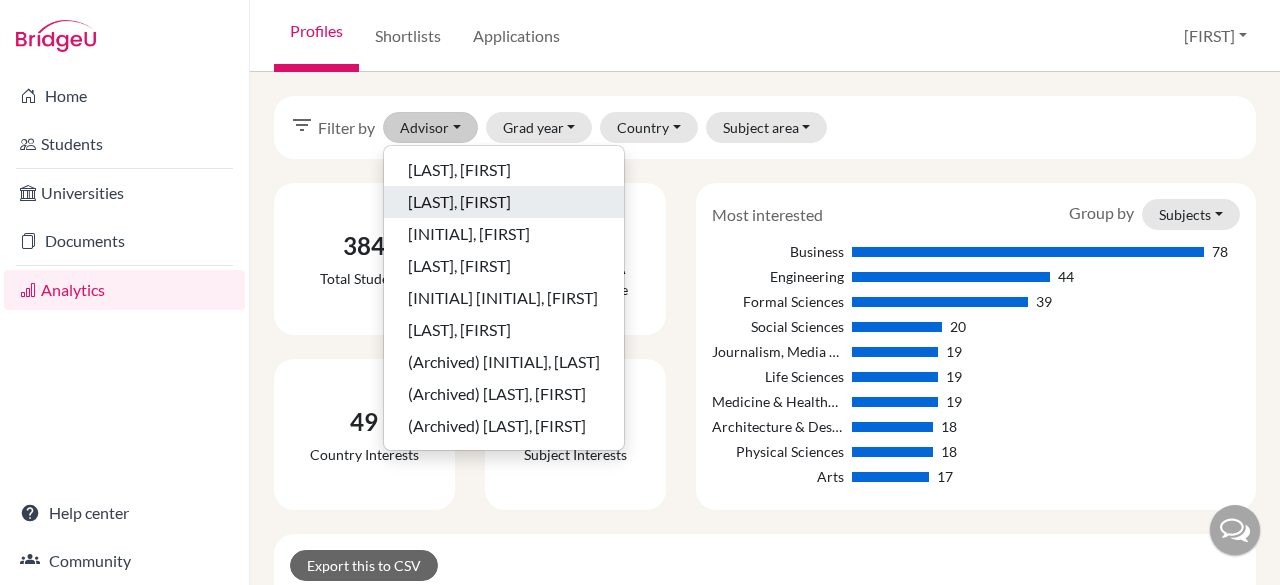 click on "[LAST], [FIRST]" at bounding box center (459, 202) 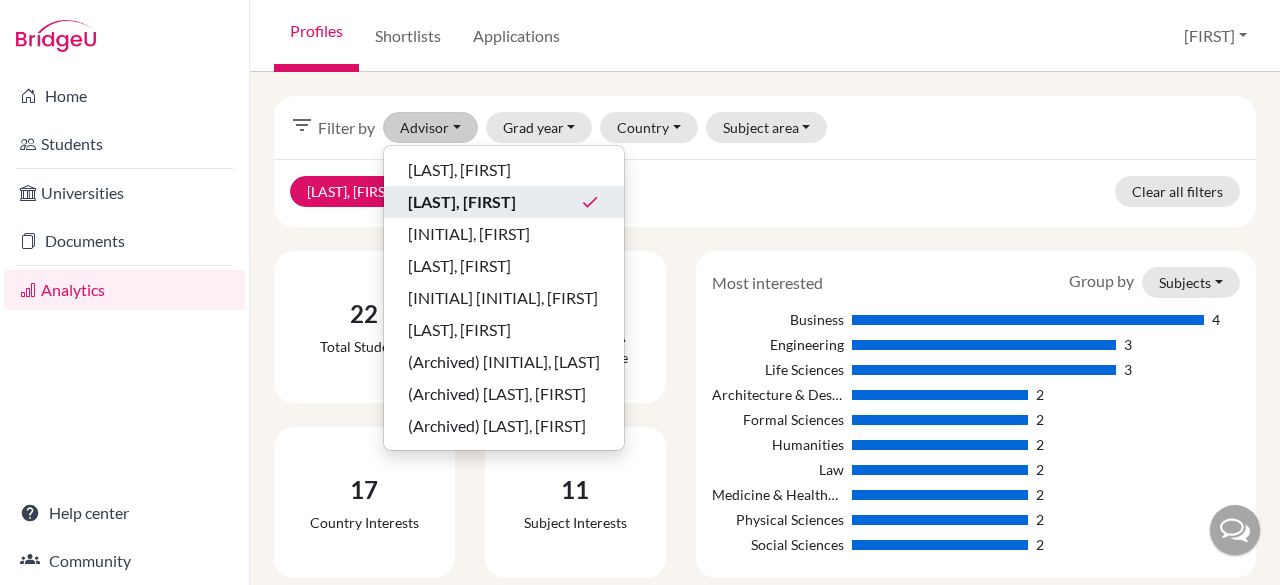 click on "[LAST], [FIRST] [FIRST] [ACTION] [ACTION]" at bounding box center [765, 193] 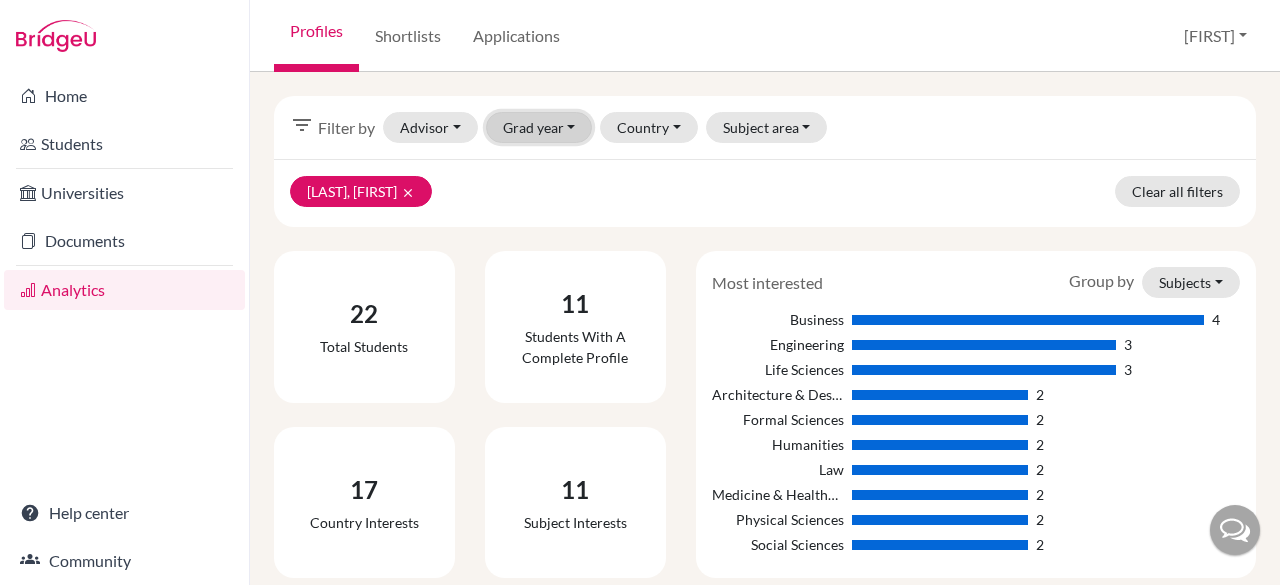 click on "Grad year" at bounding box center [539, 127] 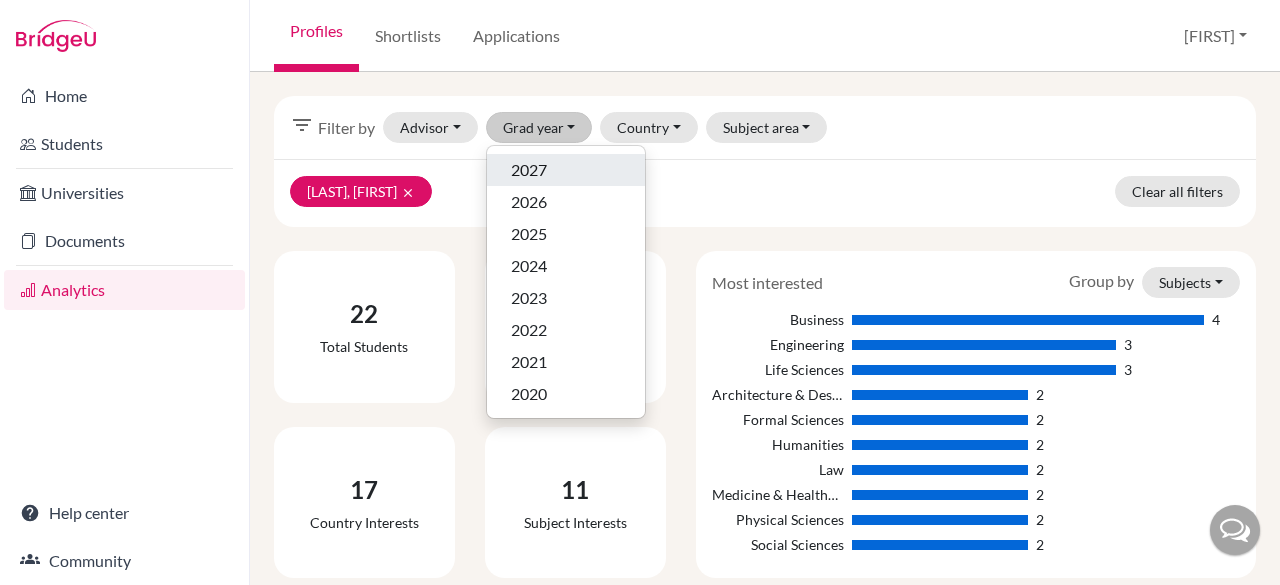 click on "2027" at bounding box center [566, 170] 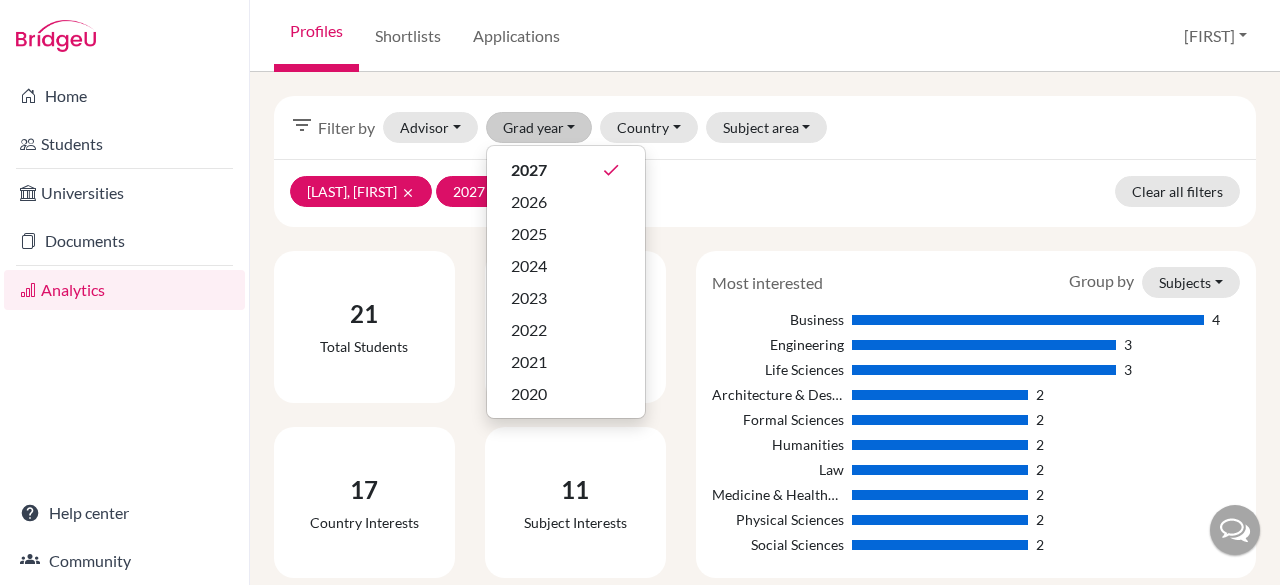 click on "[LAST], [FIRST] [FIRST] [ACTION] [ACTION] [ACTION]" at bounding box center [765, 193] 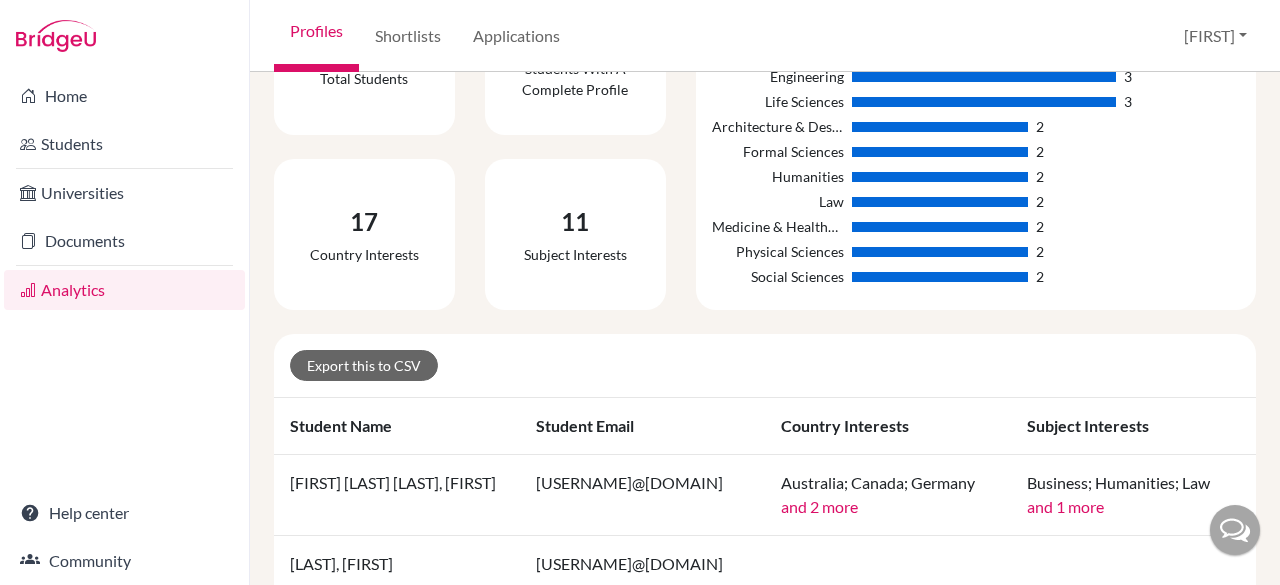 scroll, scrollTop: 0, scrollLeft: 0, axis: both 